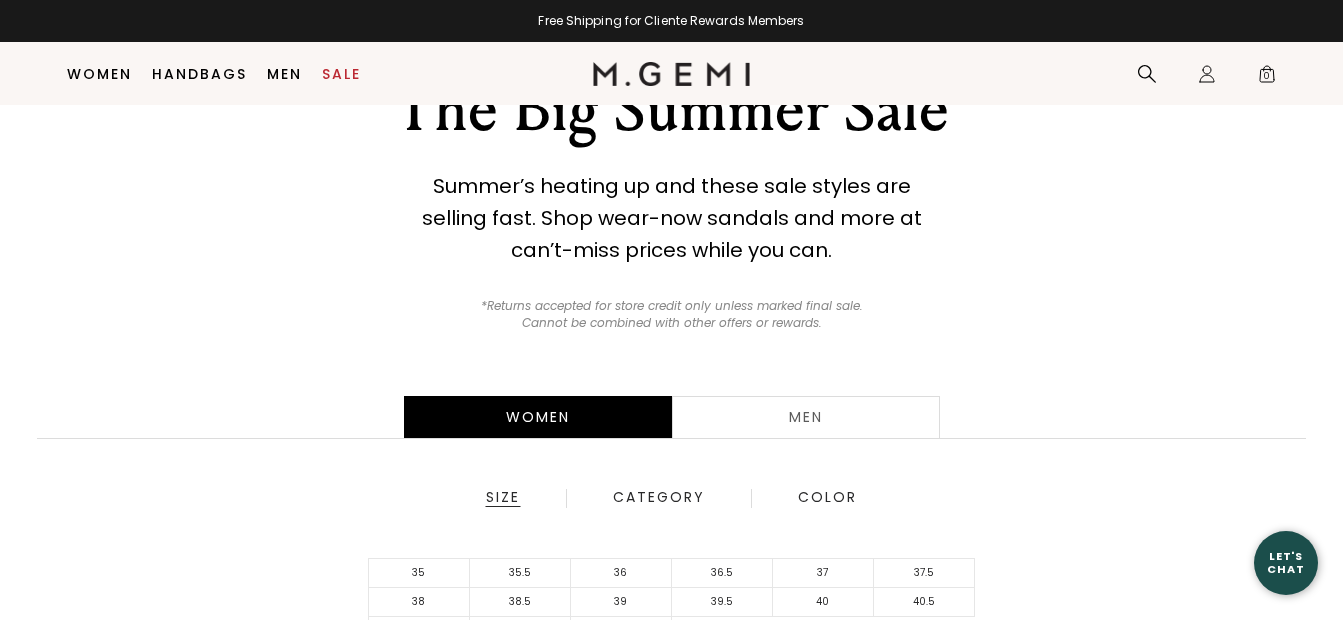 scroll, scrollTop: 123, scrollLeft: 0, axis: vertical 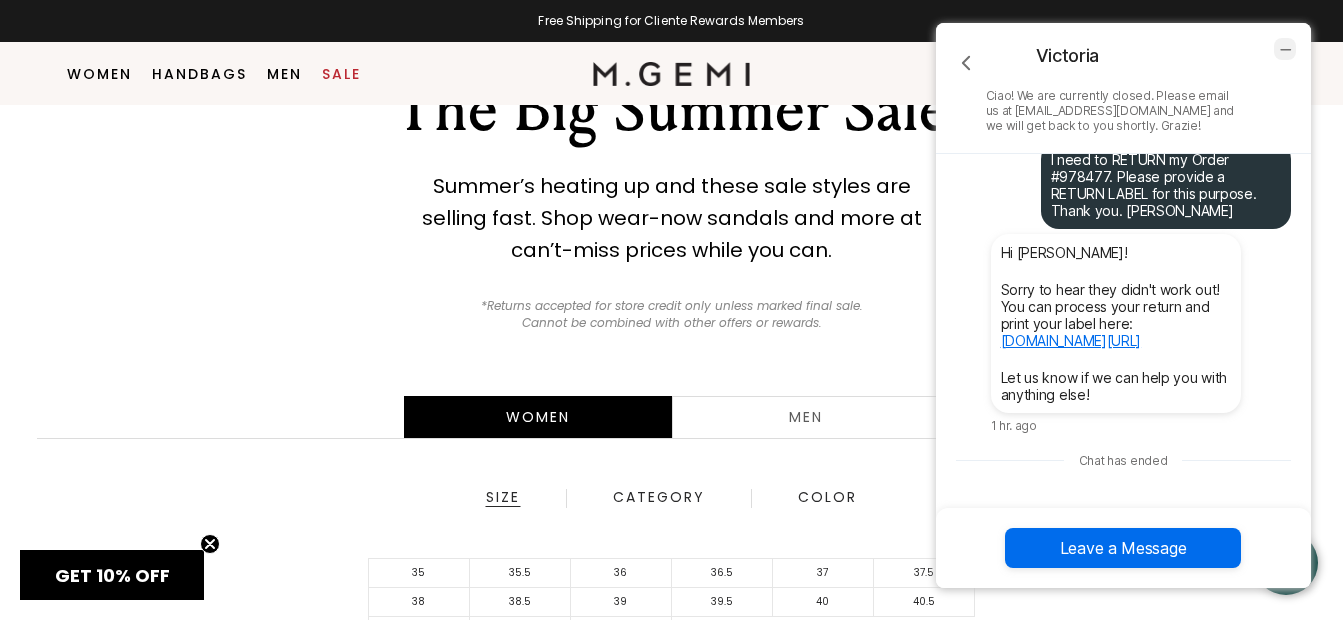 click 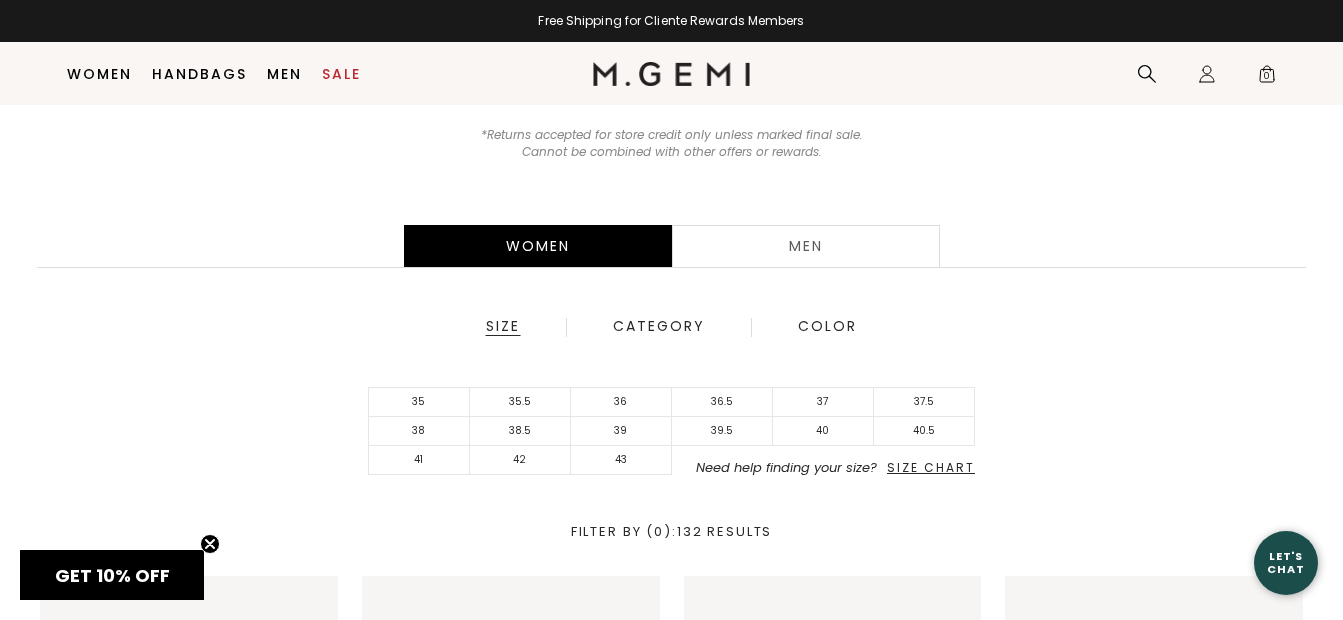 scroll, scrollTop: 301, scrollLeft: 0, axis: vertical 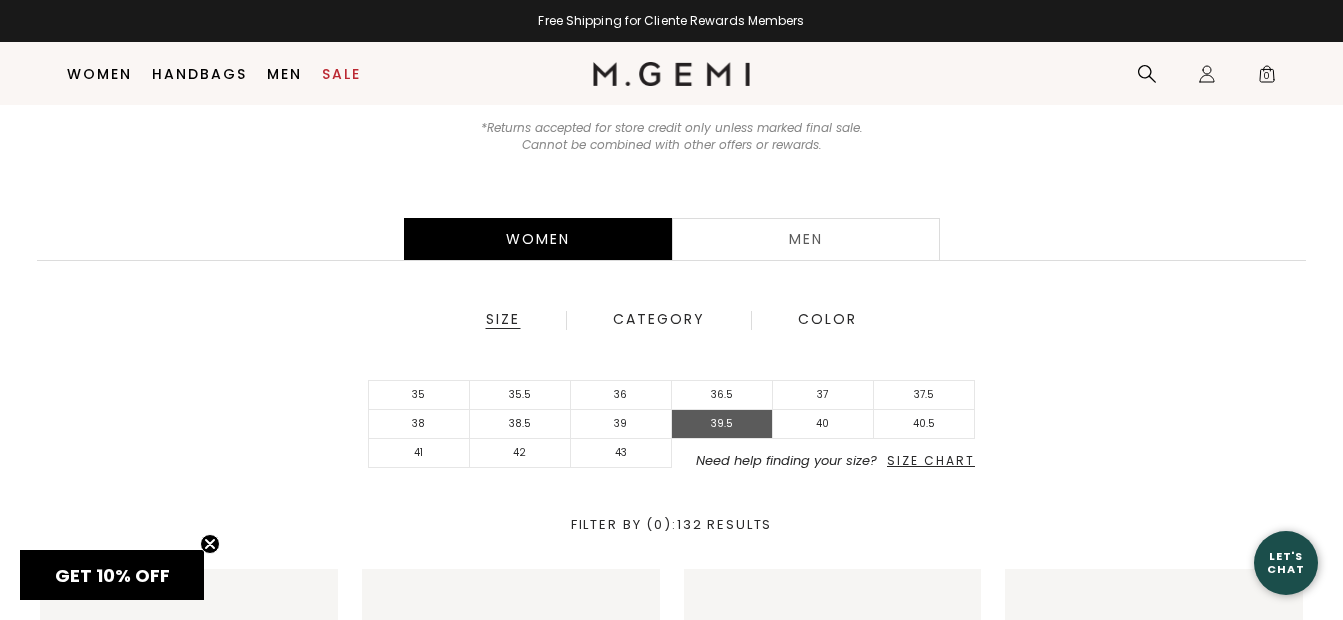 click on "39.5" at bounding box center (722, 424) 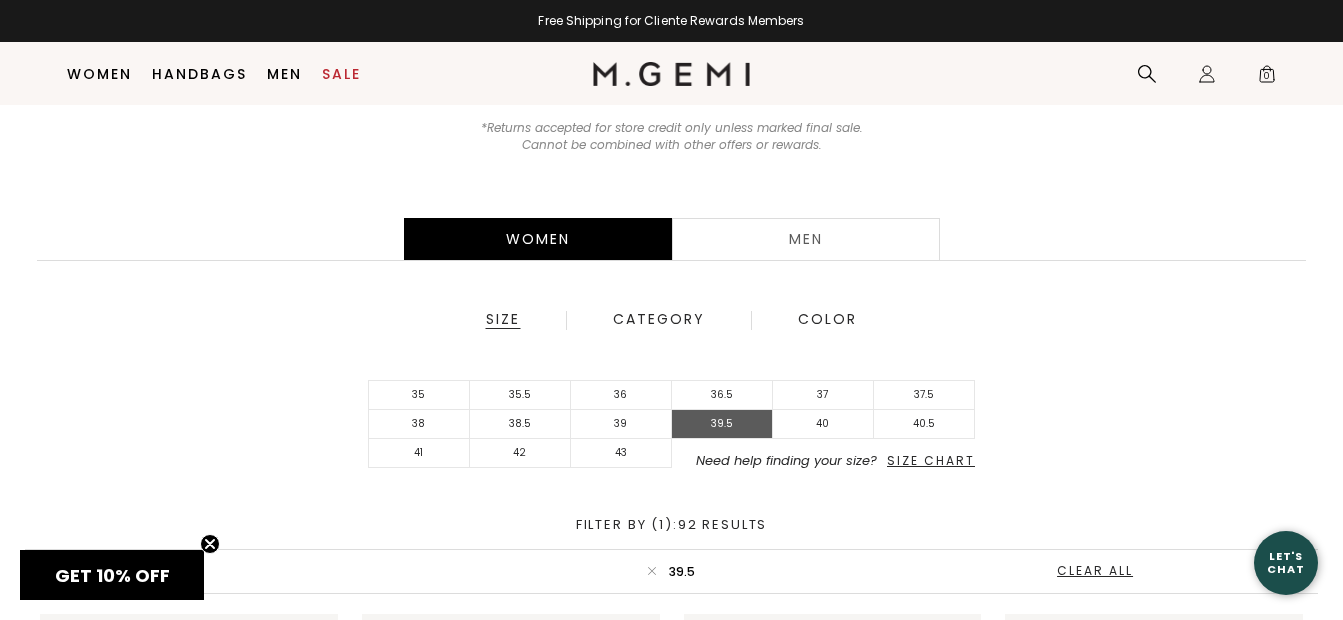 scroll, scrollTop: 0, scrollLeft: 0, axis: both 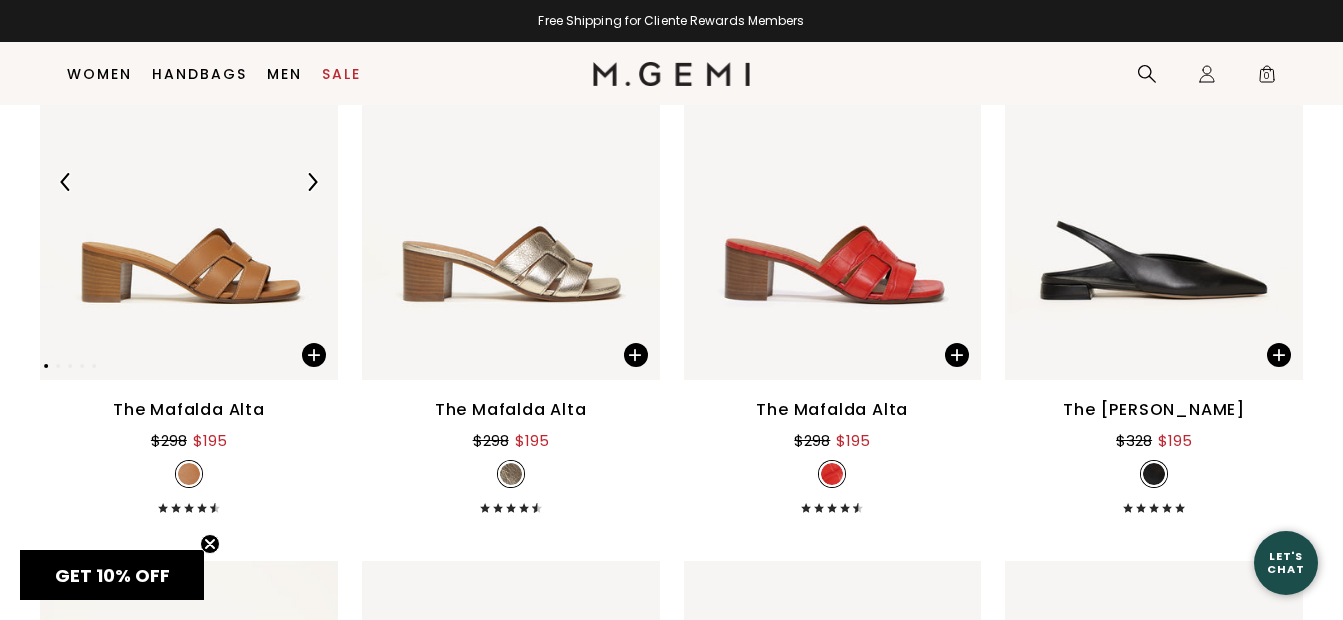 click at bounding box center [189, 181] 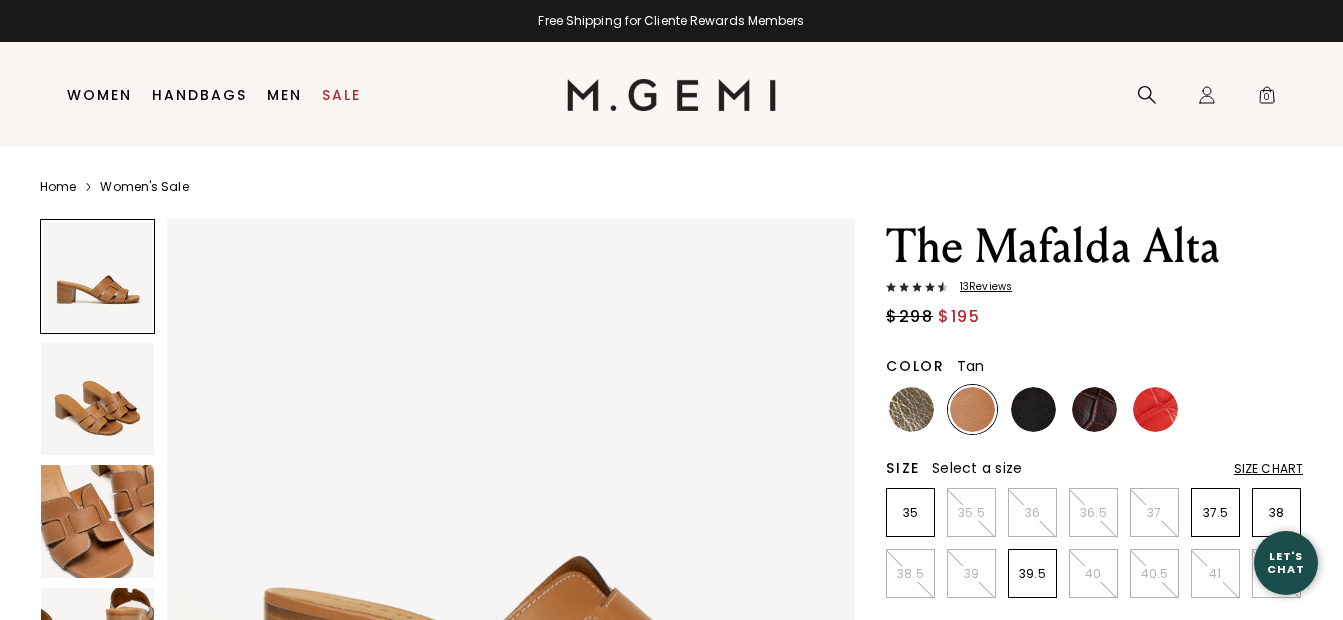 scroll, scrollTop: 0, scrollLeft: 0, axis: both 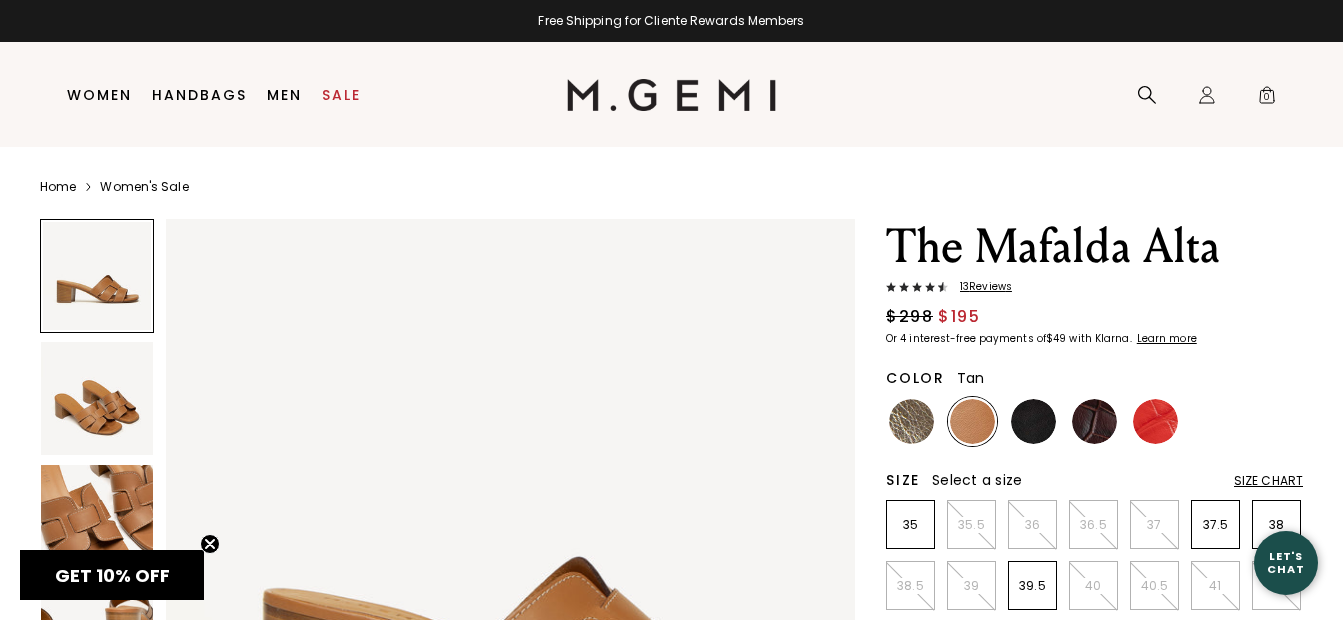 click at bounding box center (97, 398) 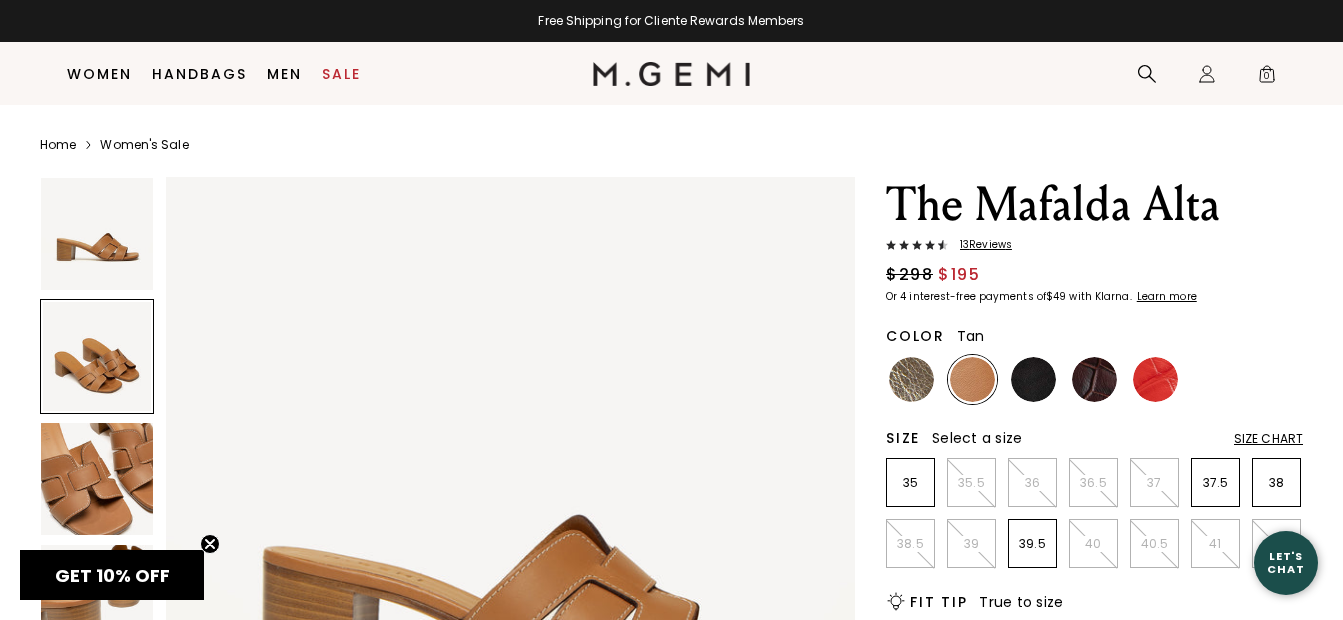 click at bounding box center [911, 379] 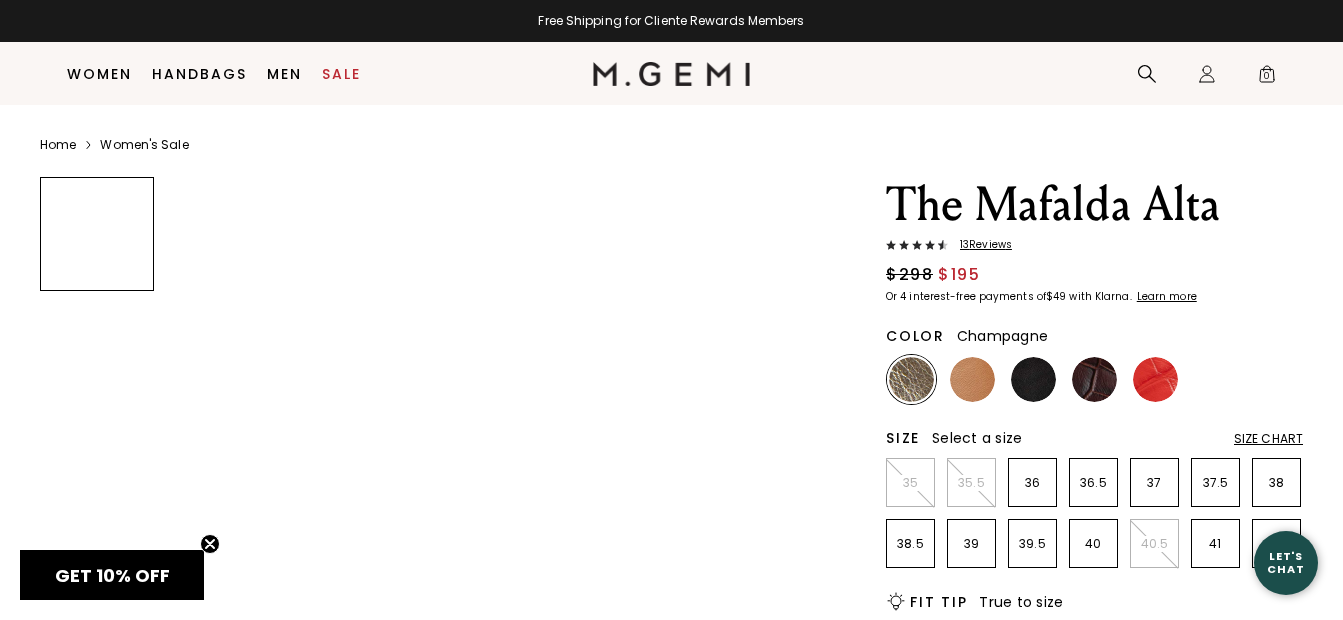 scroll, scrollTop: 84, scrollLeft: 0, axis: vertical 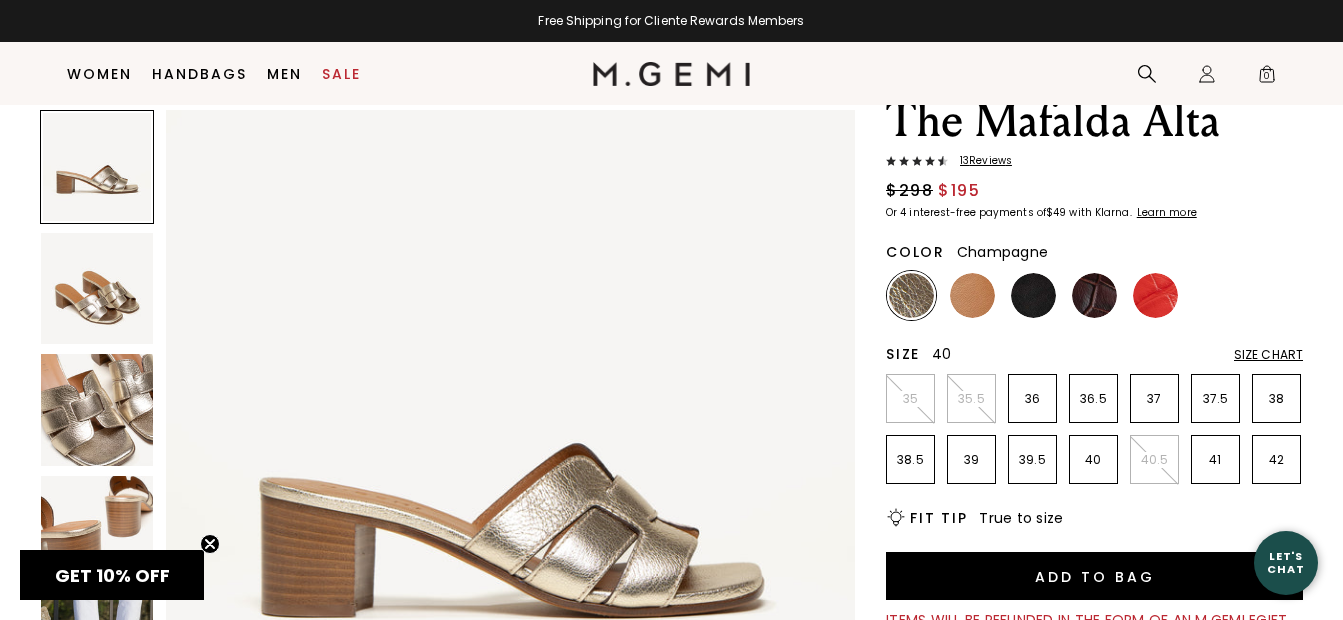 click on "39.5" at bounding box center (1032, 460) 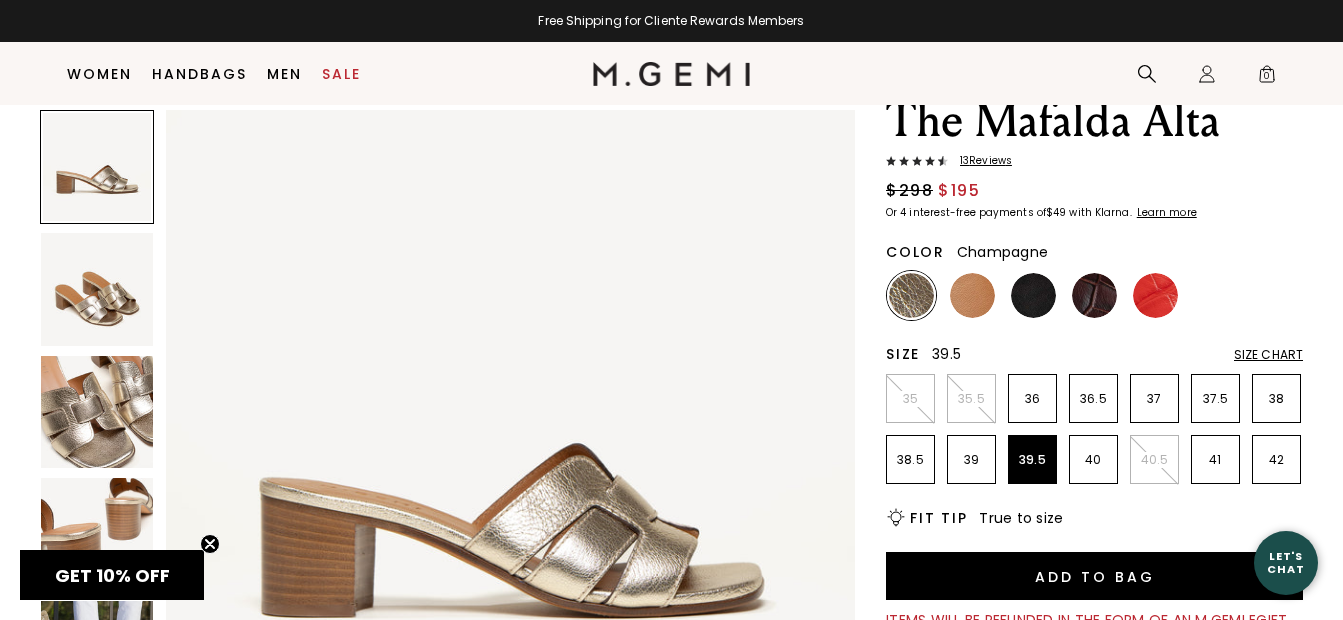 scroll, scrollTop: 0, scrollLeft: 0, axis: both 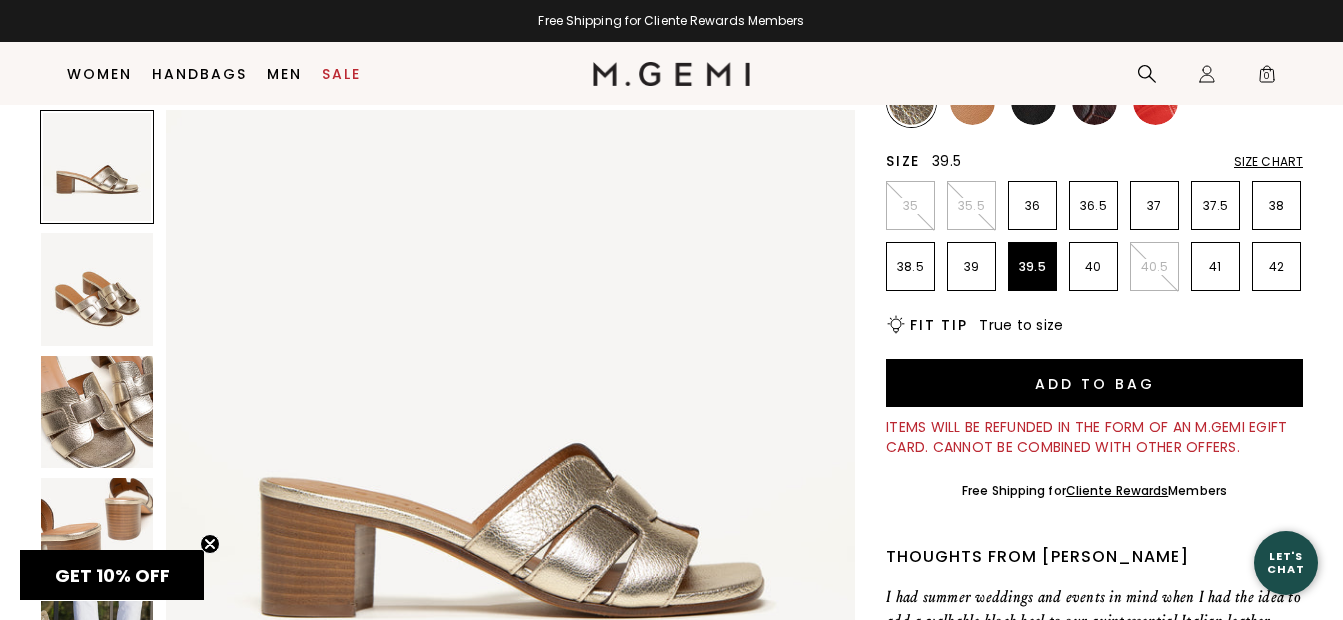 click at bounding box center (97, 412) 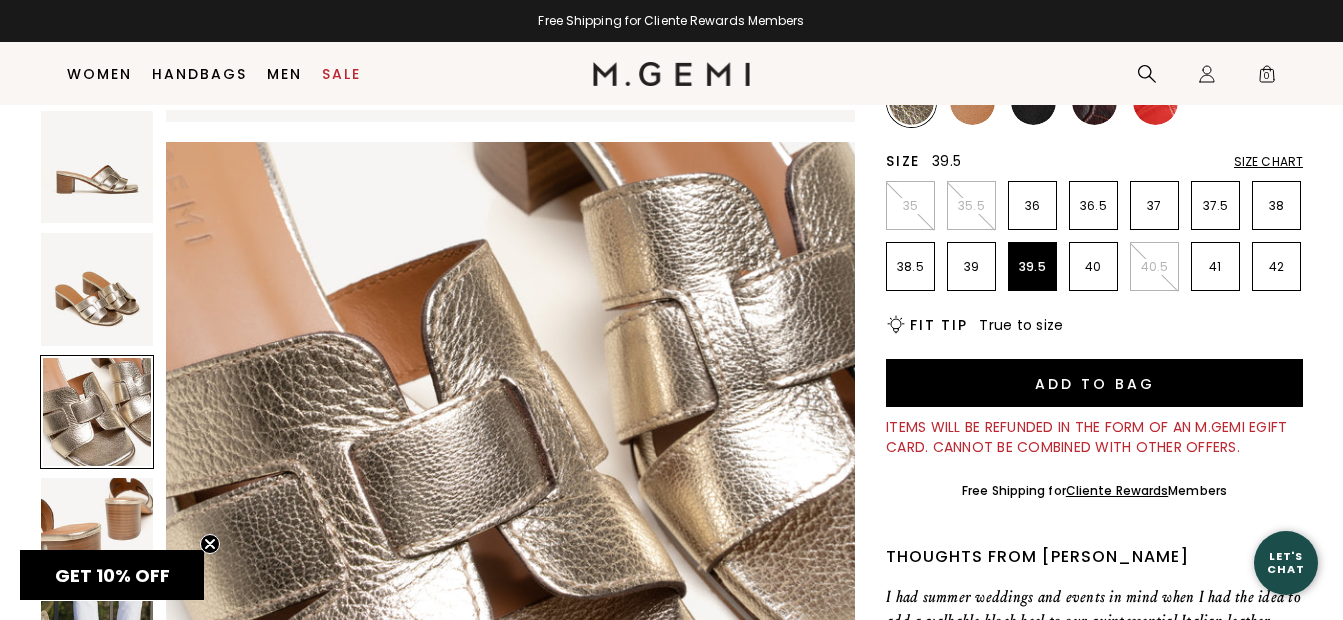 scroll, scrollTop: 1387, scrollLeft: 0, axis: vertical 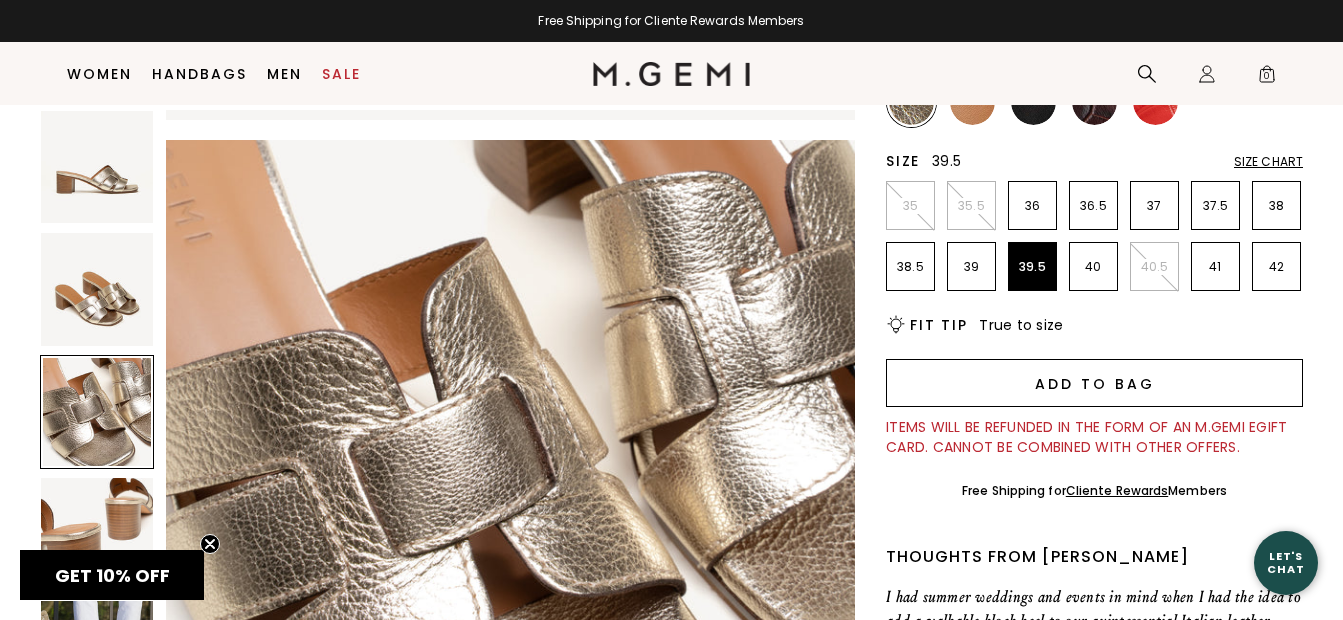 click on "Add to Bag" at bounding box center [1094, 383] 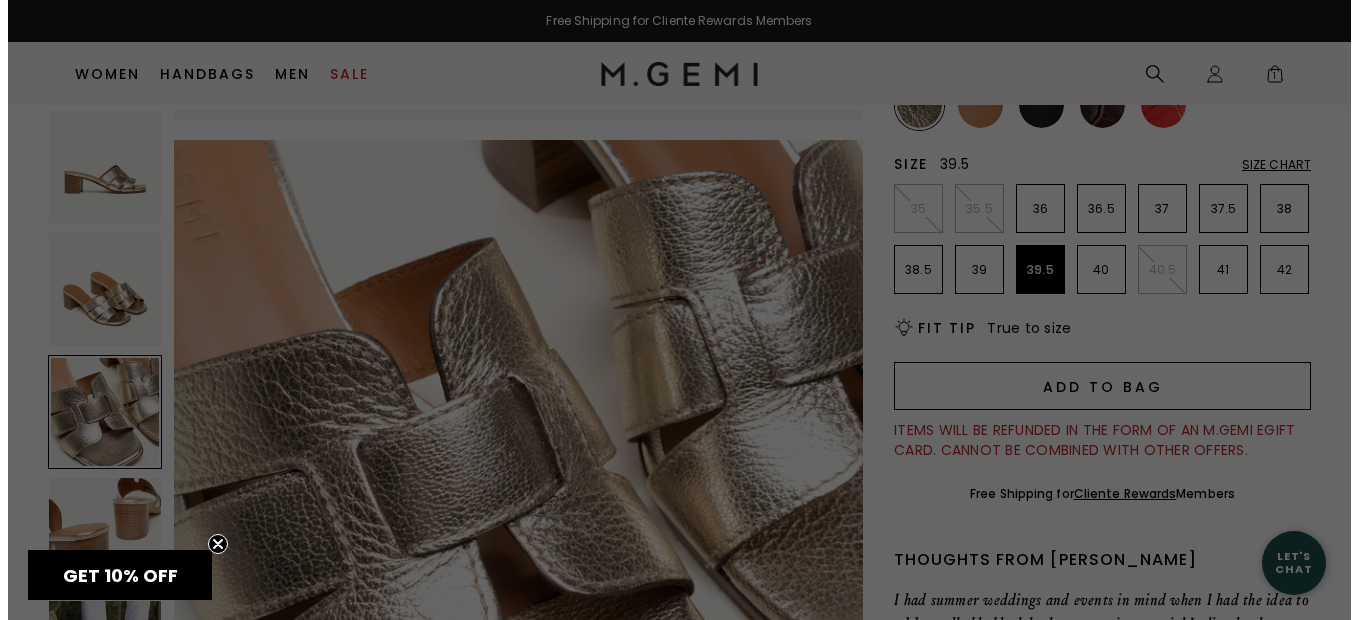 scroll, scrollTop: 0, scrollLeft: 0, axis: both 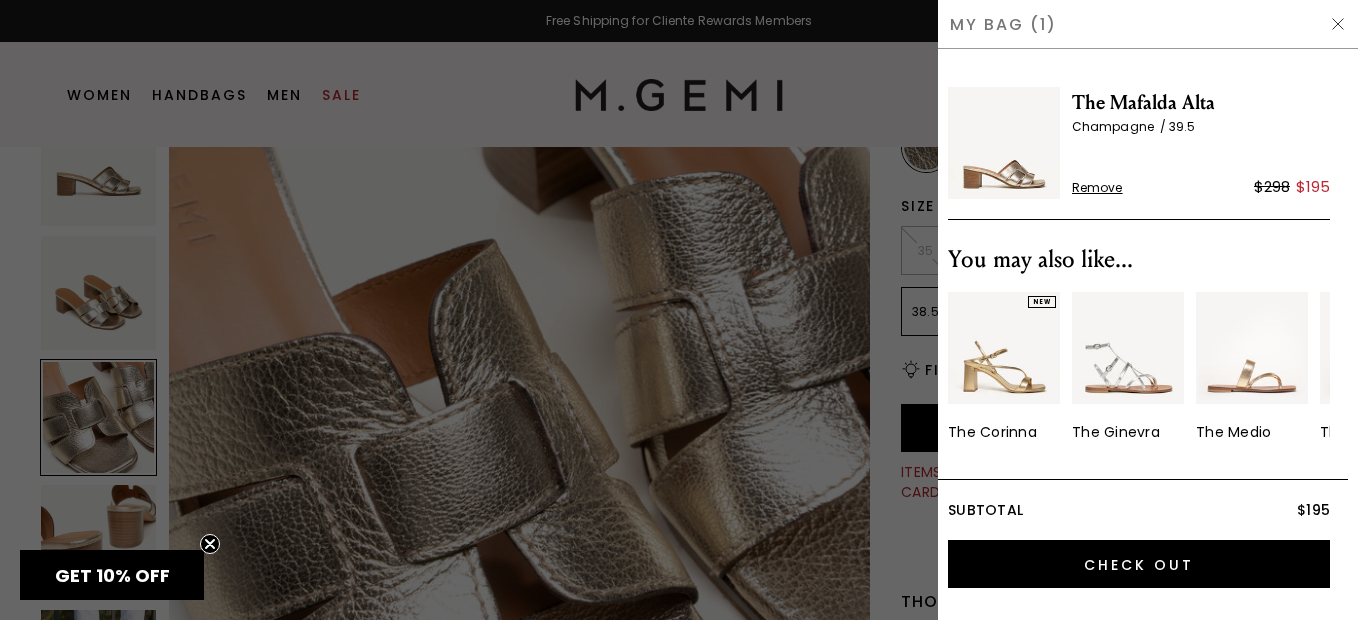 click at bounding box center (1338, 24) 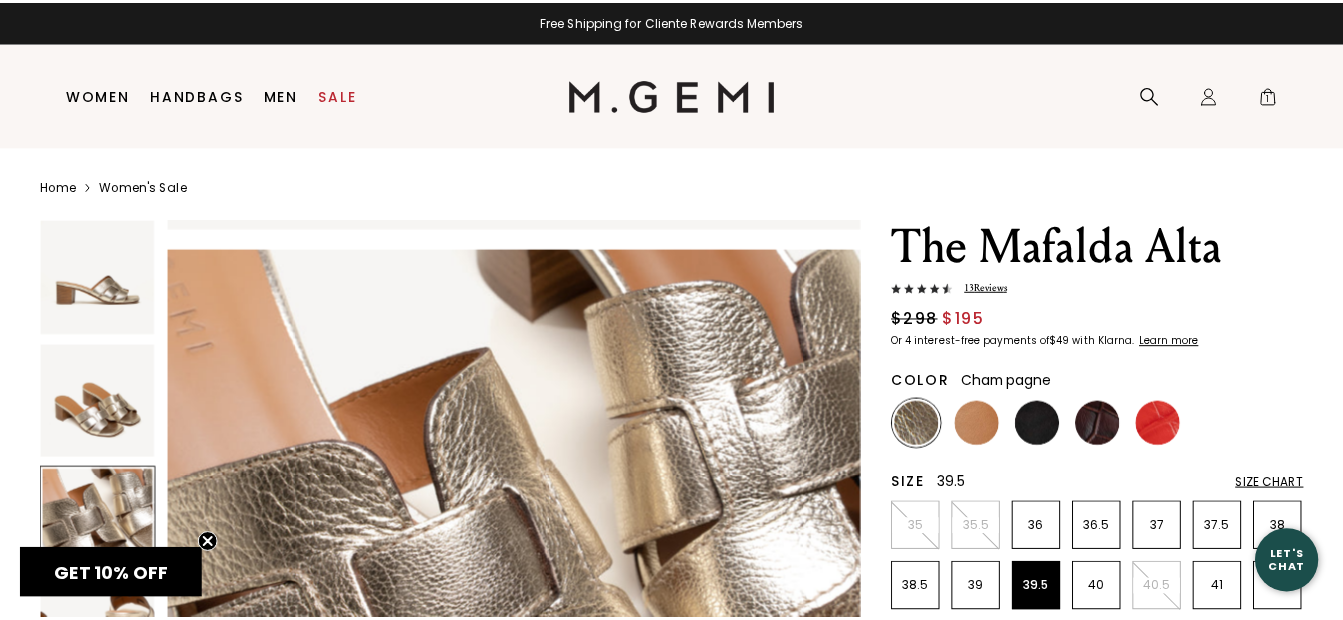 scroll, scrollTop: 242, scrollLeft: 0, axis: vertical 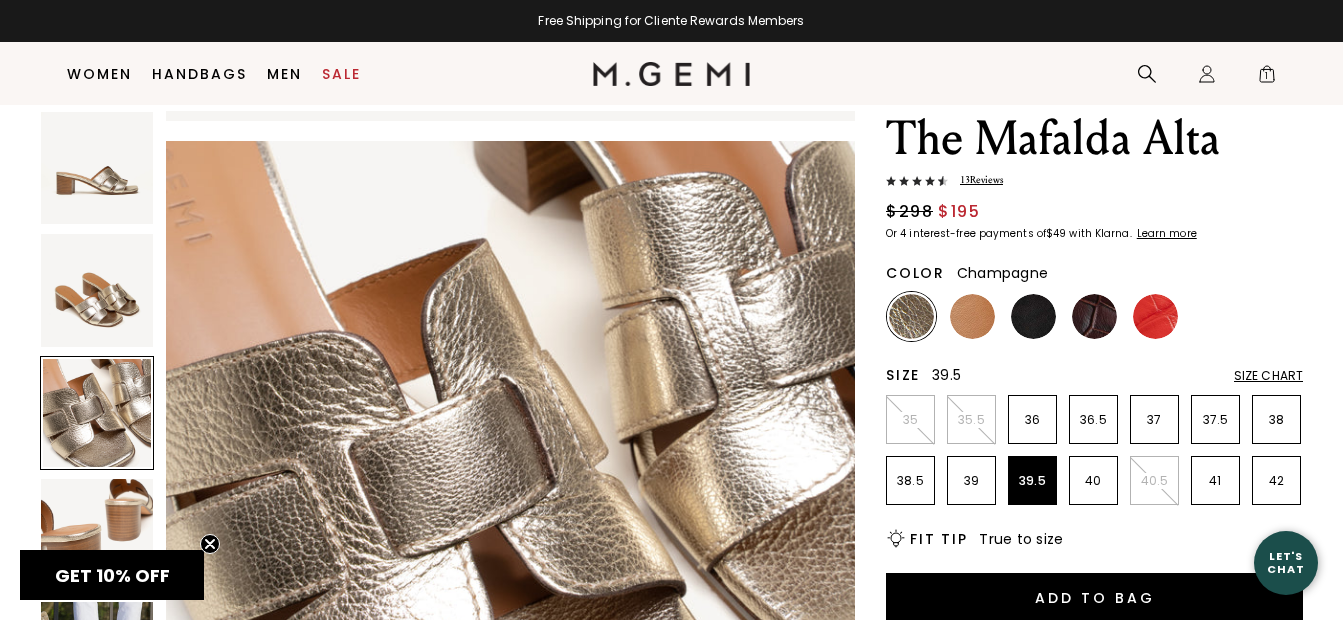 click on "13  Review s" at bounding box center [975, 180] 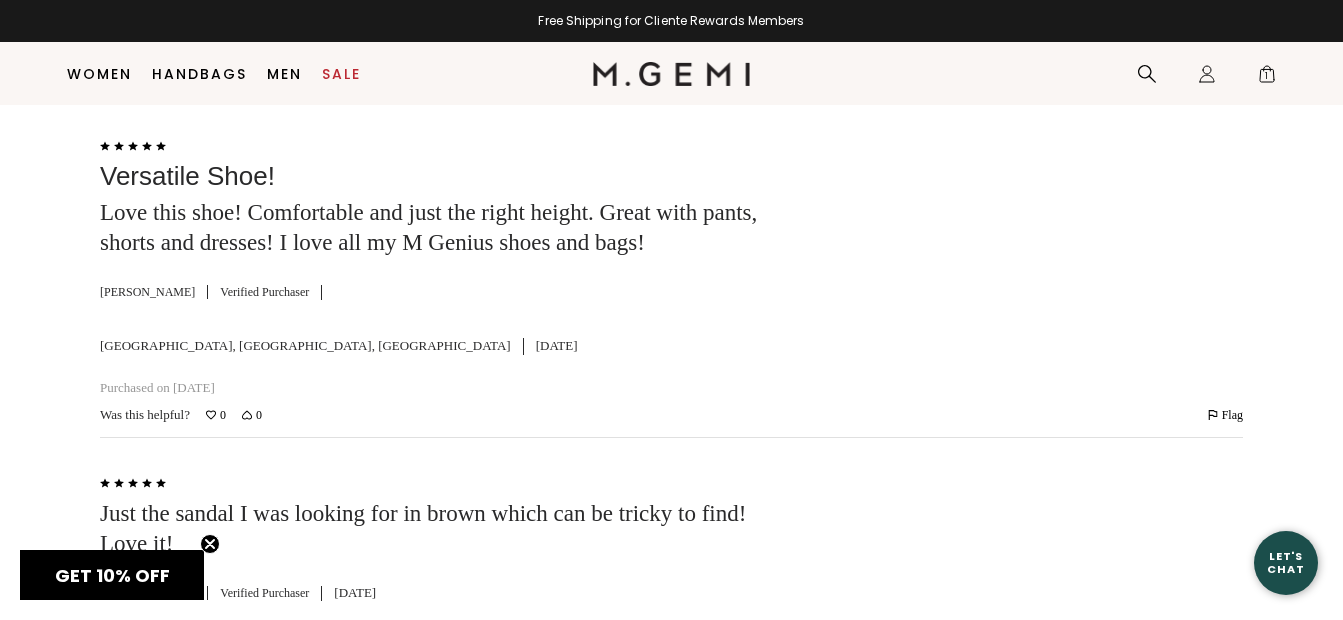 scroll, scrollTop: 4226, scrollLeft: 0, axis: vertical 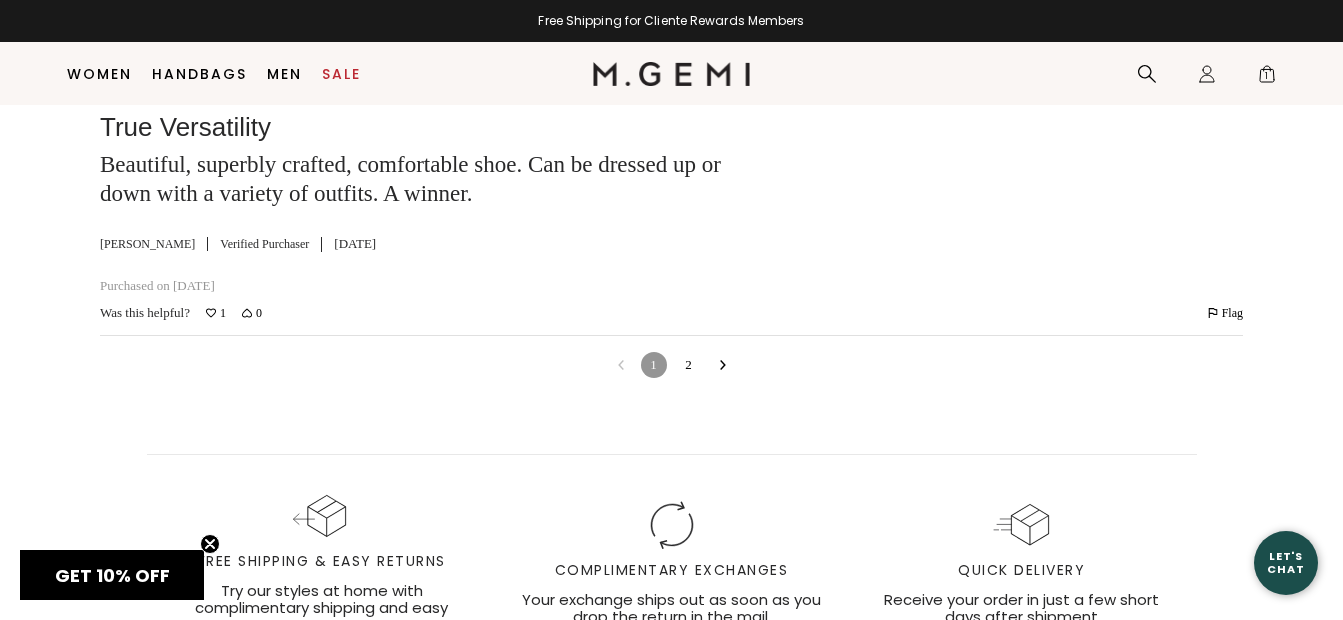 click 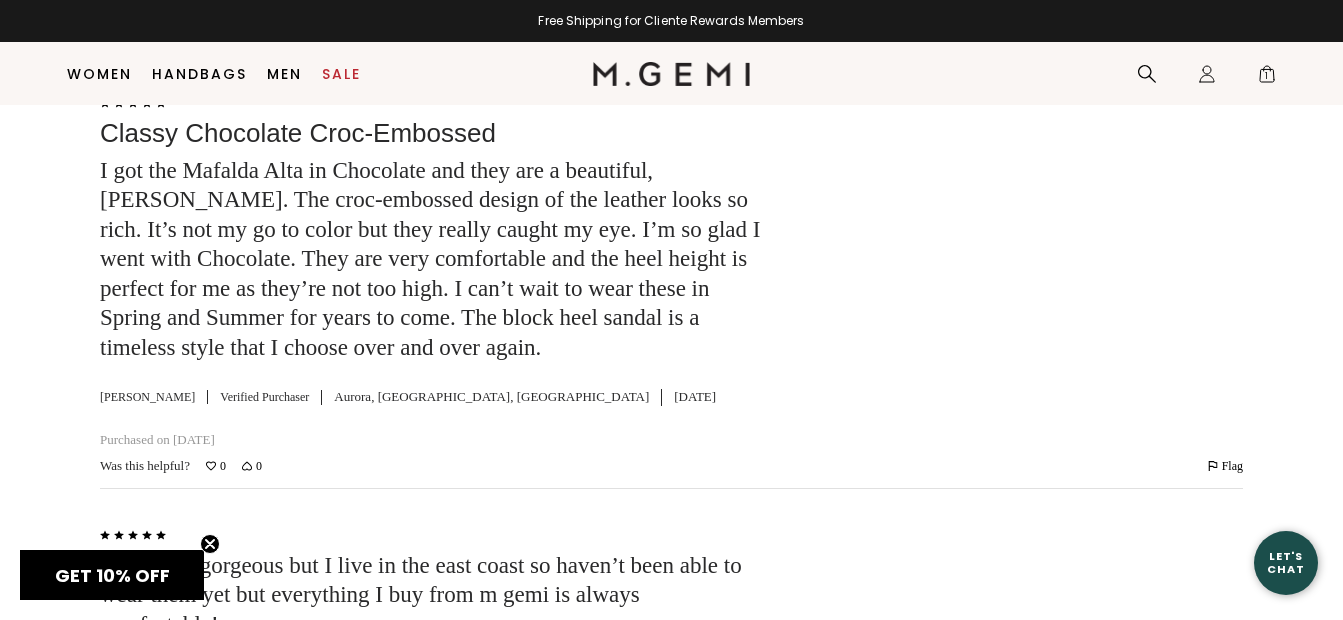 scroll, scrollTop: 3245, scrollLeft: 0, axis: vertical 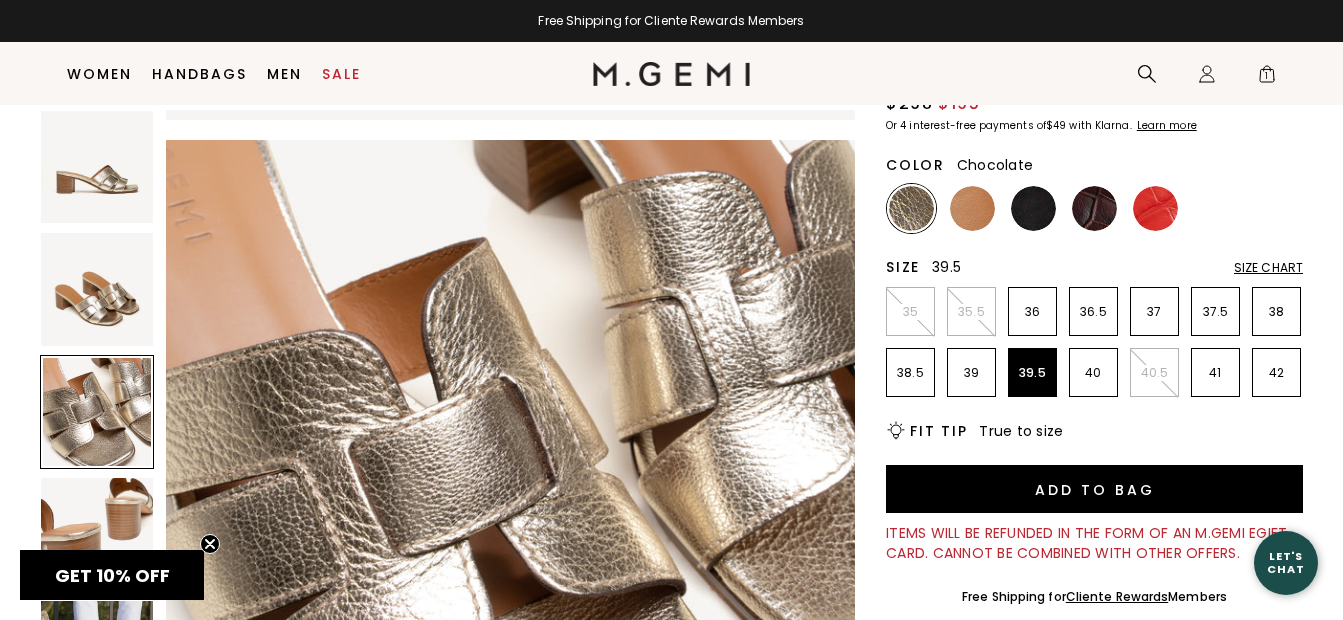 click at bounding box center [1094, 208] 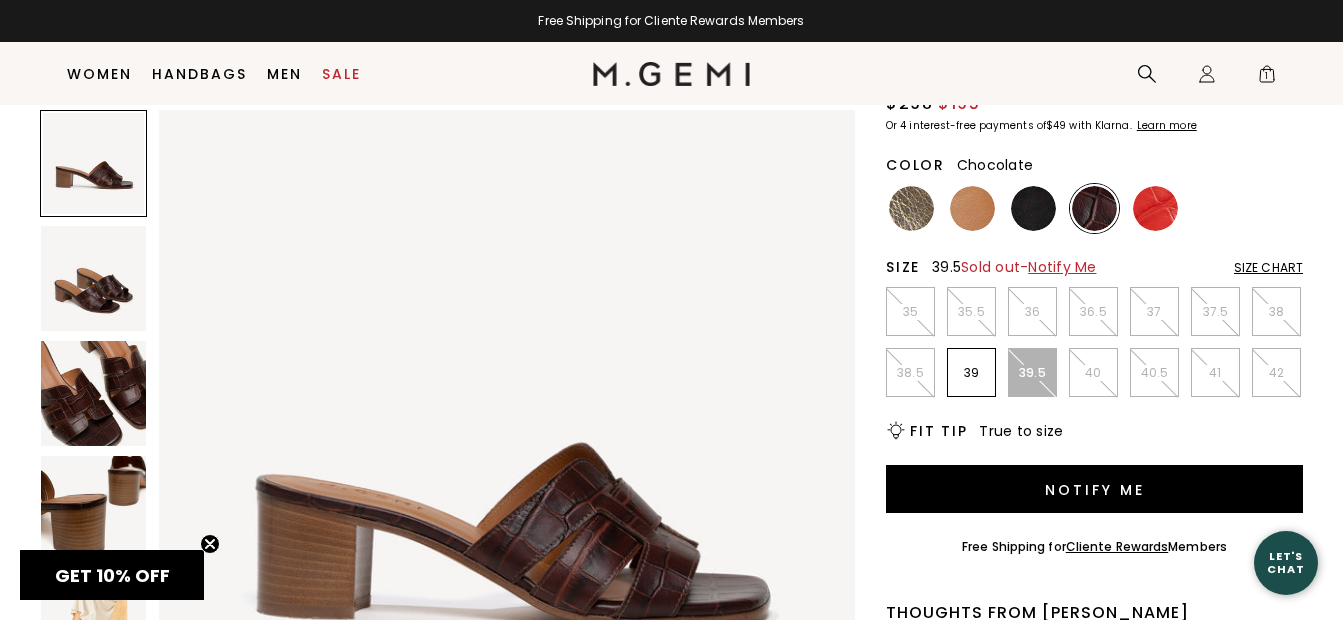 scroll, scrollTop: 0, scrollLeft: 0, axis: both 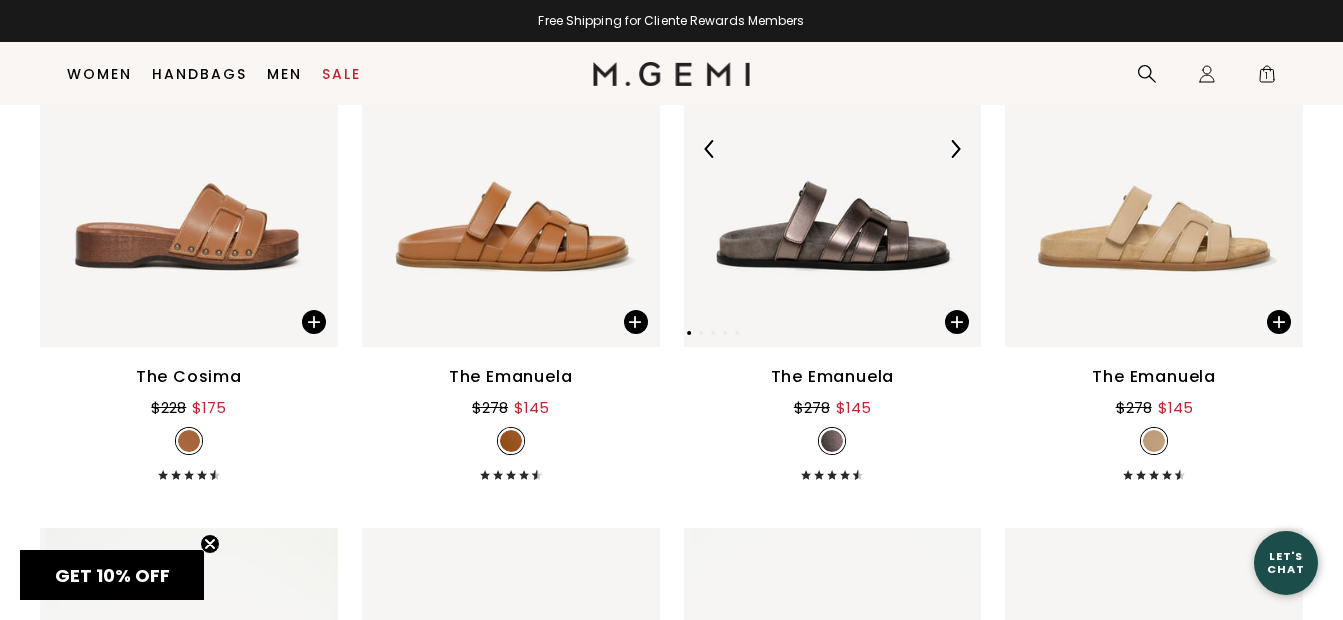 click at bounding box center [833, 148] 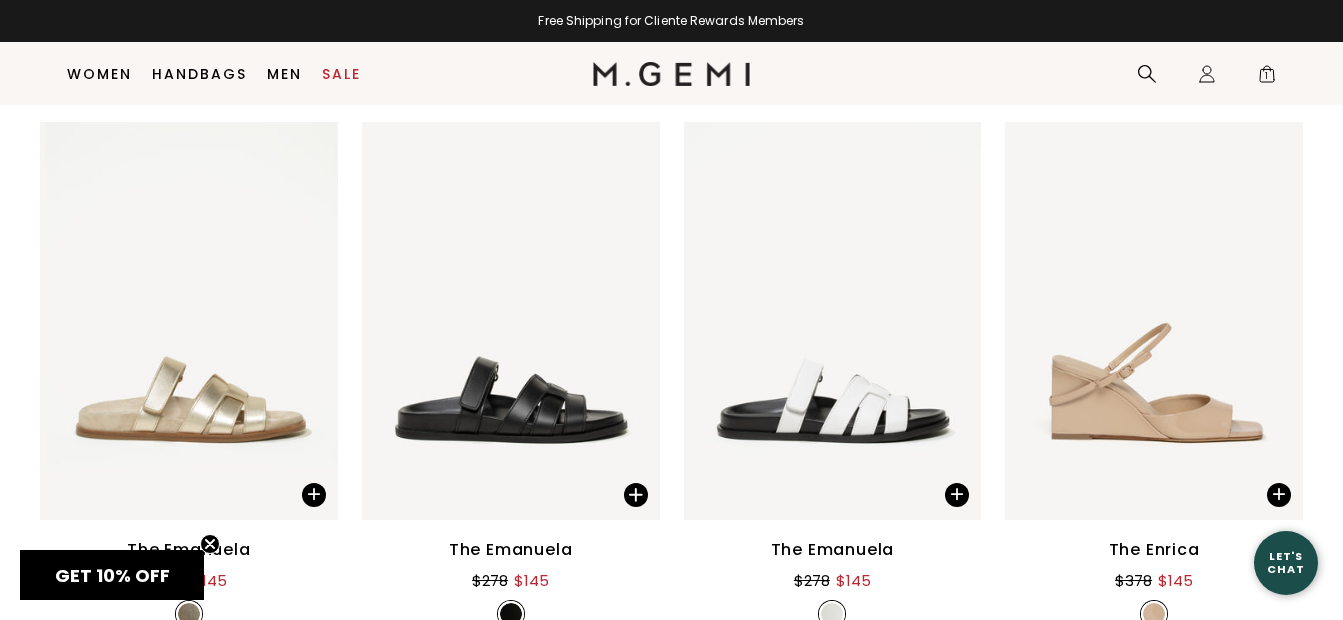 scroll, scrollTop: 8944, scrollLeft: 0, axis: vertical 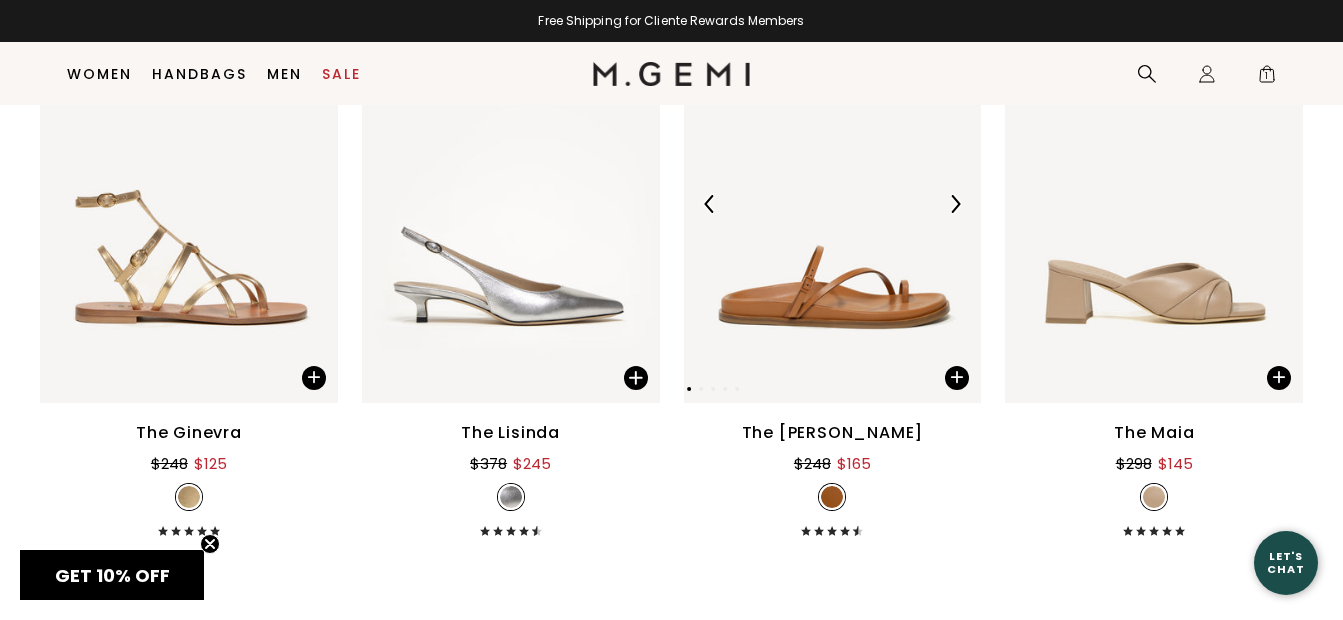 click at bounding box center [833, 203] 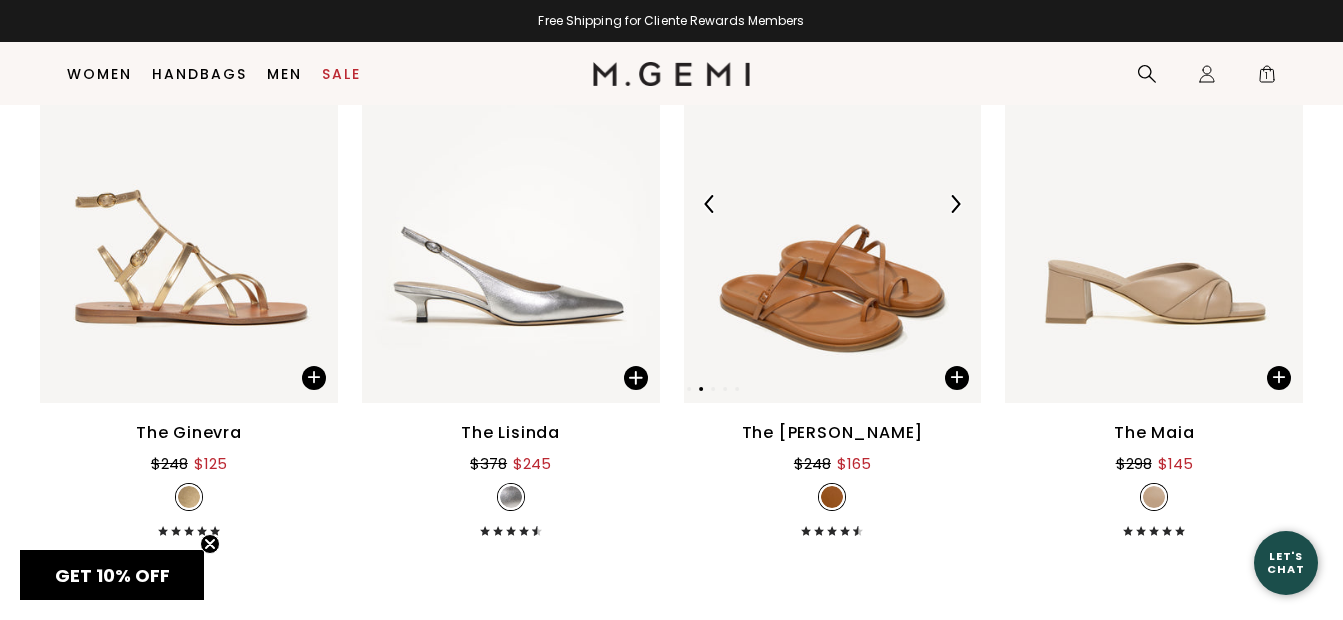 click at bounding box center [833, 203] 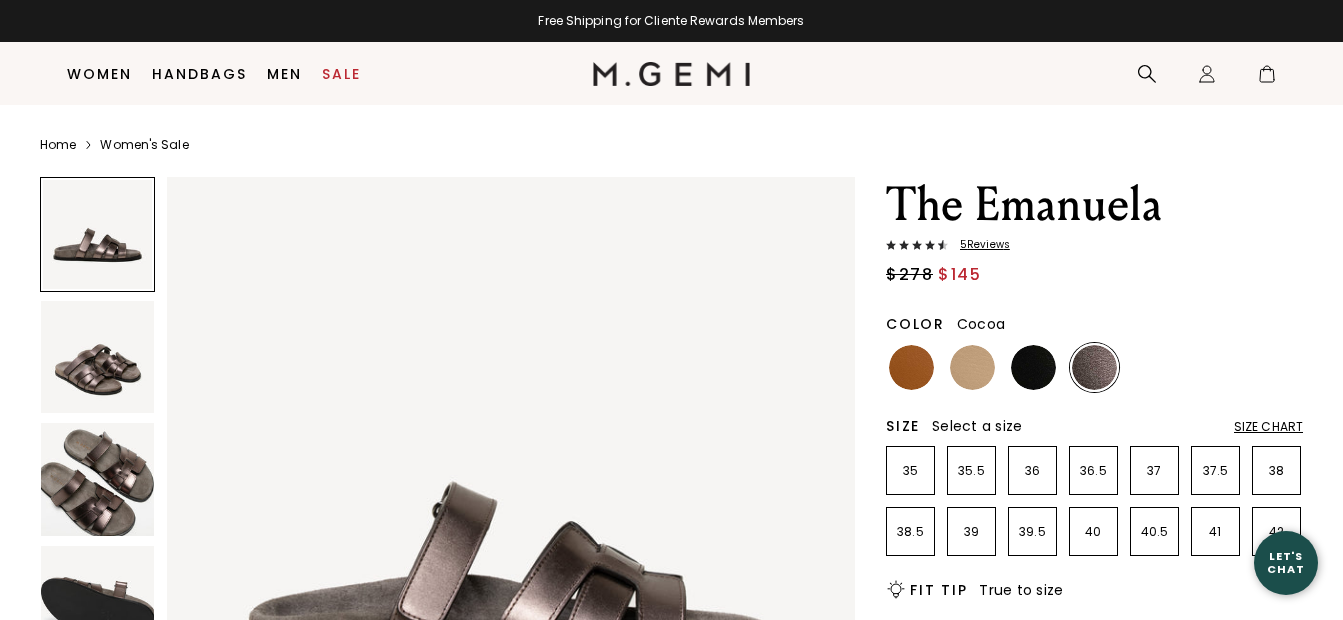 click at bounding box center [97, 479] 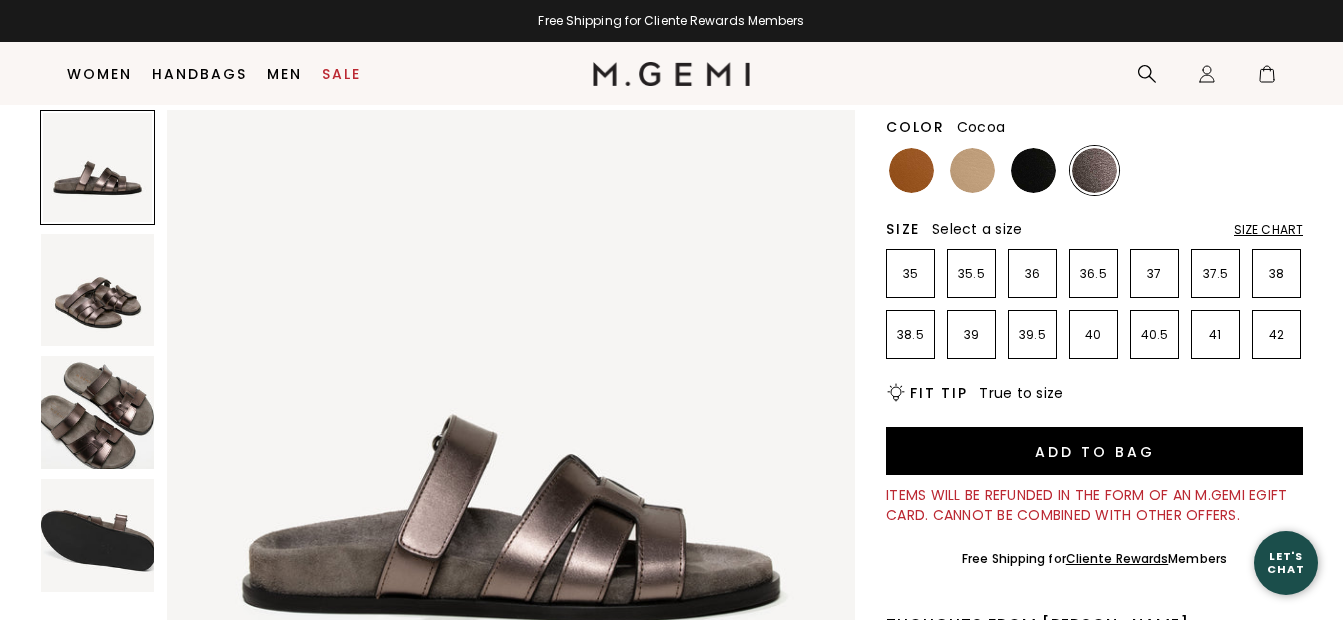 scroll, scrollTop: 1387, scrollLeft: 0, axis: vertical 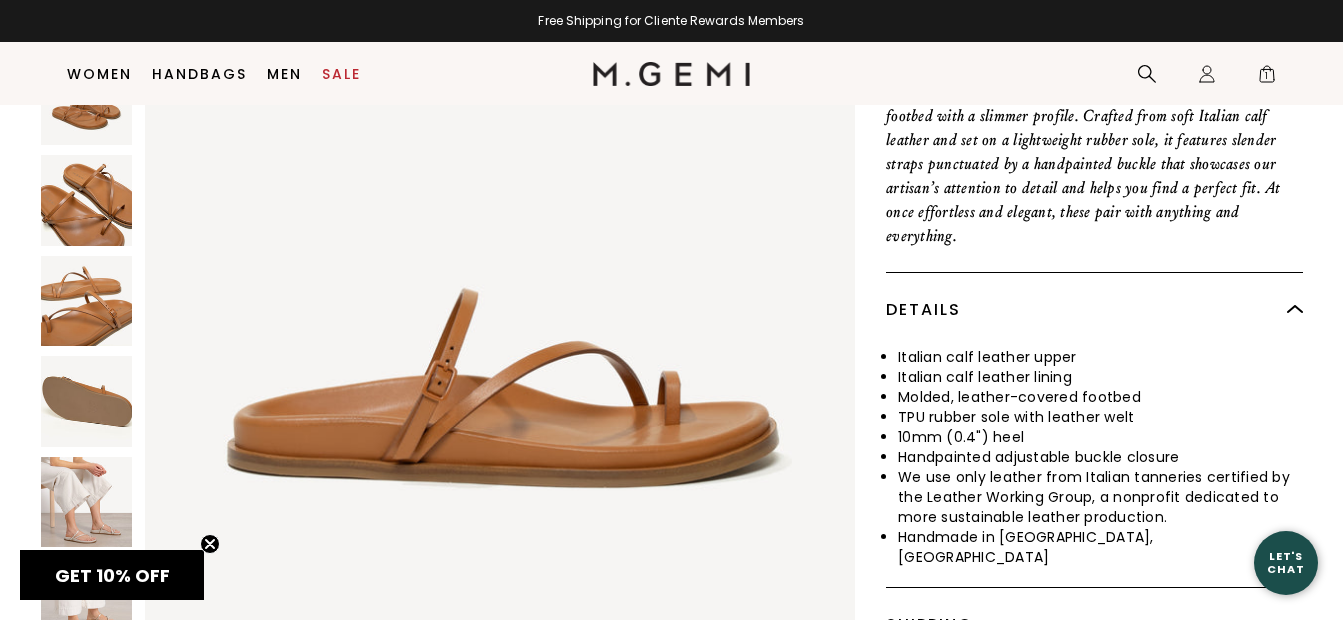 click at bounding box center (86, 501) 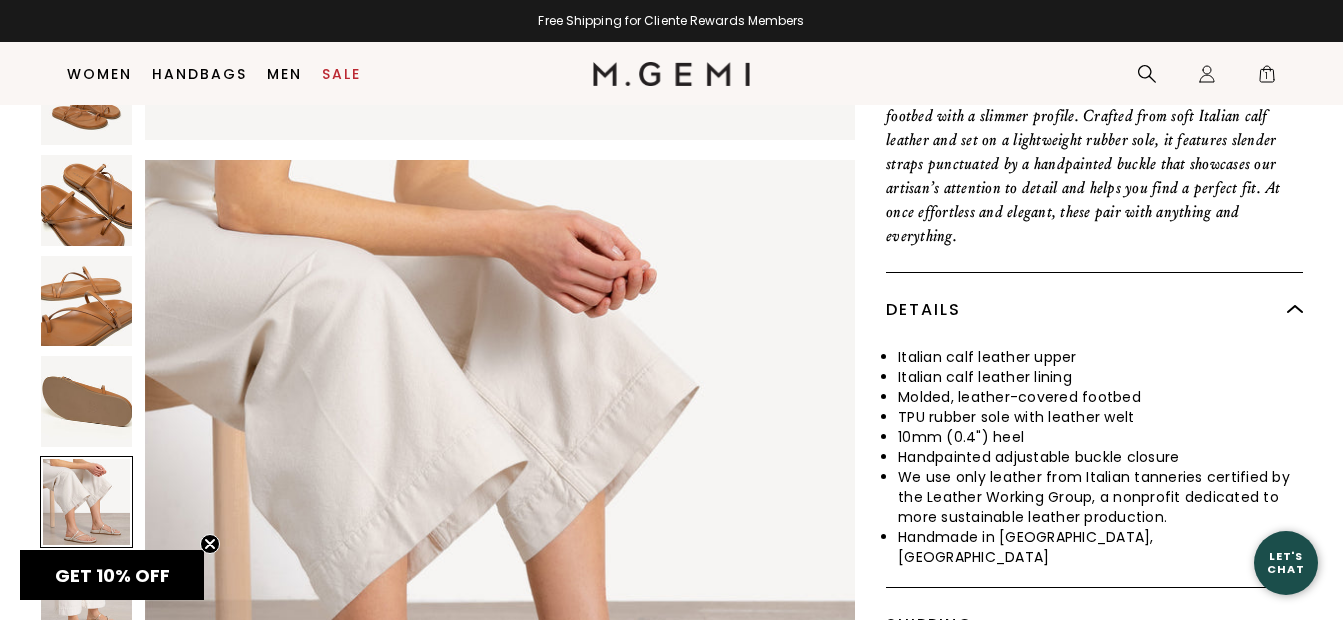 scroll, scrollTop: 3578, scrollLeft: 0, axis: vertical 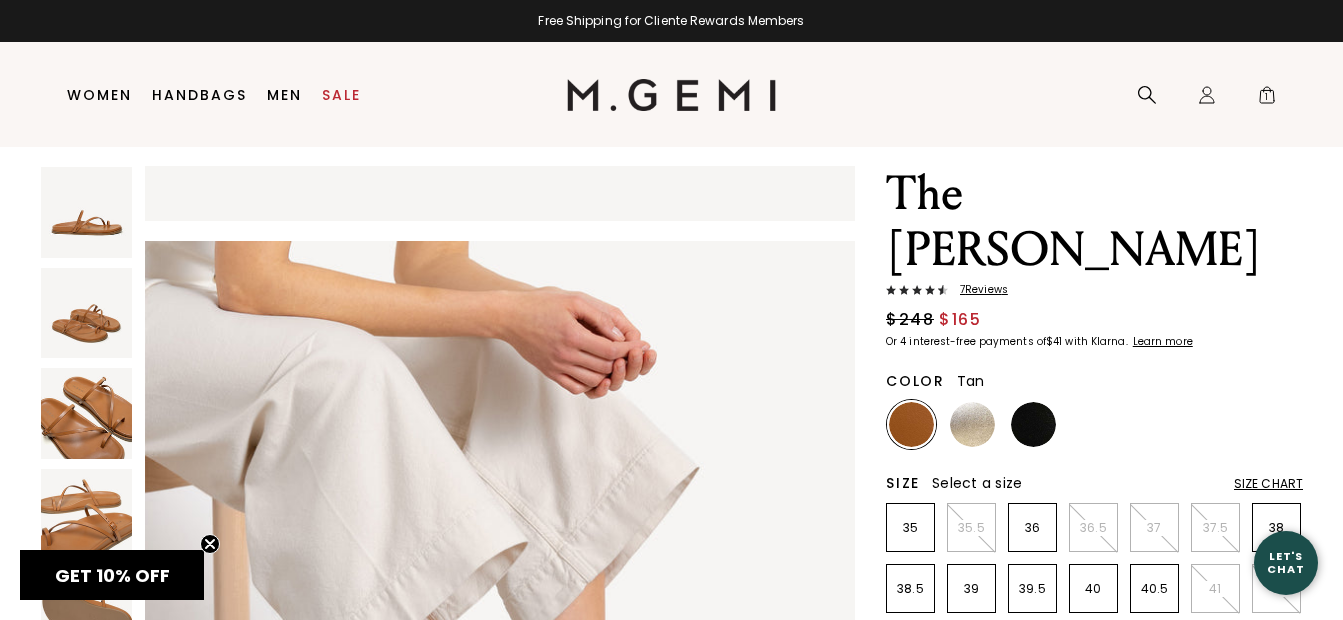 click on "7  Review s" at bounding box center [978, 290] 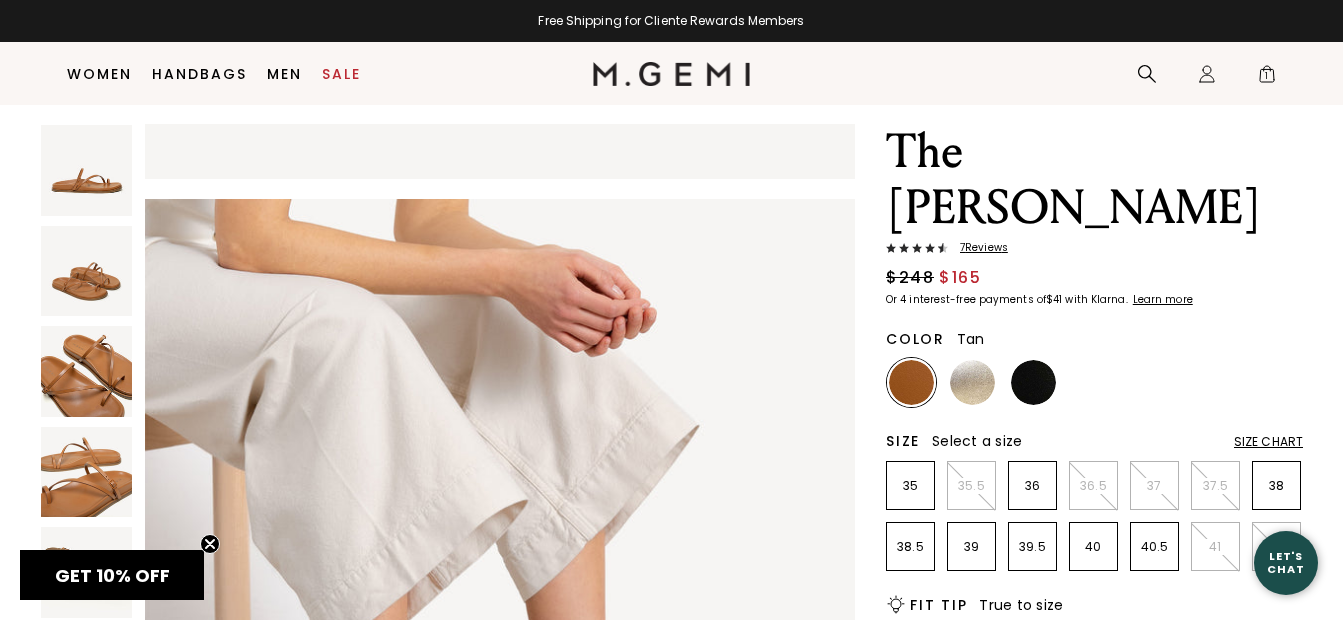 scroll, scrollTop: 3256, scrollLeft: 0, axis: vertical 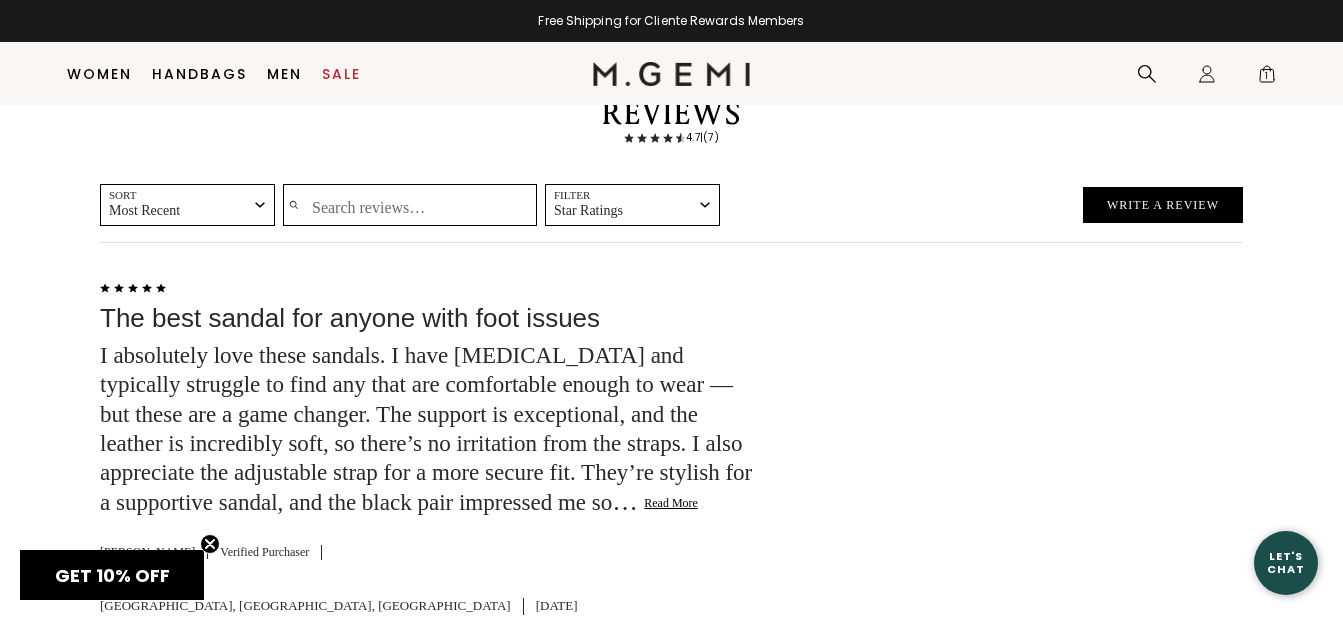 click on "Read More" 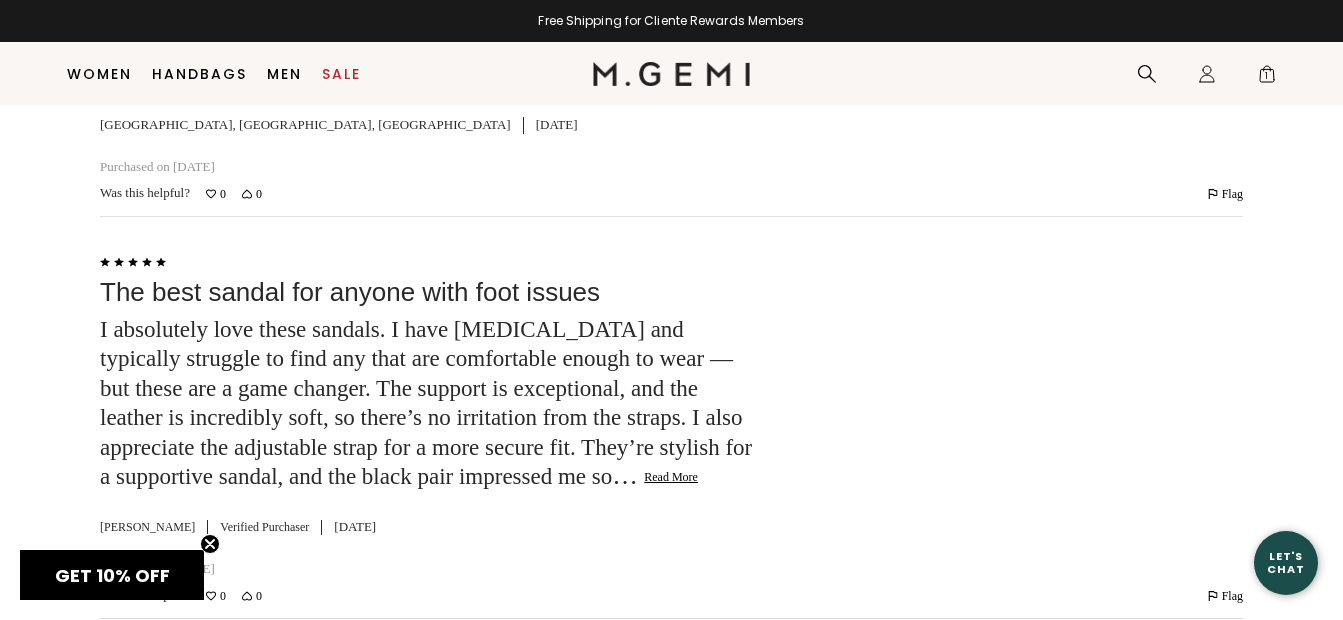 scroll, scrollTop: 3809, scrollLeft: 0, axis: vertical 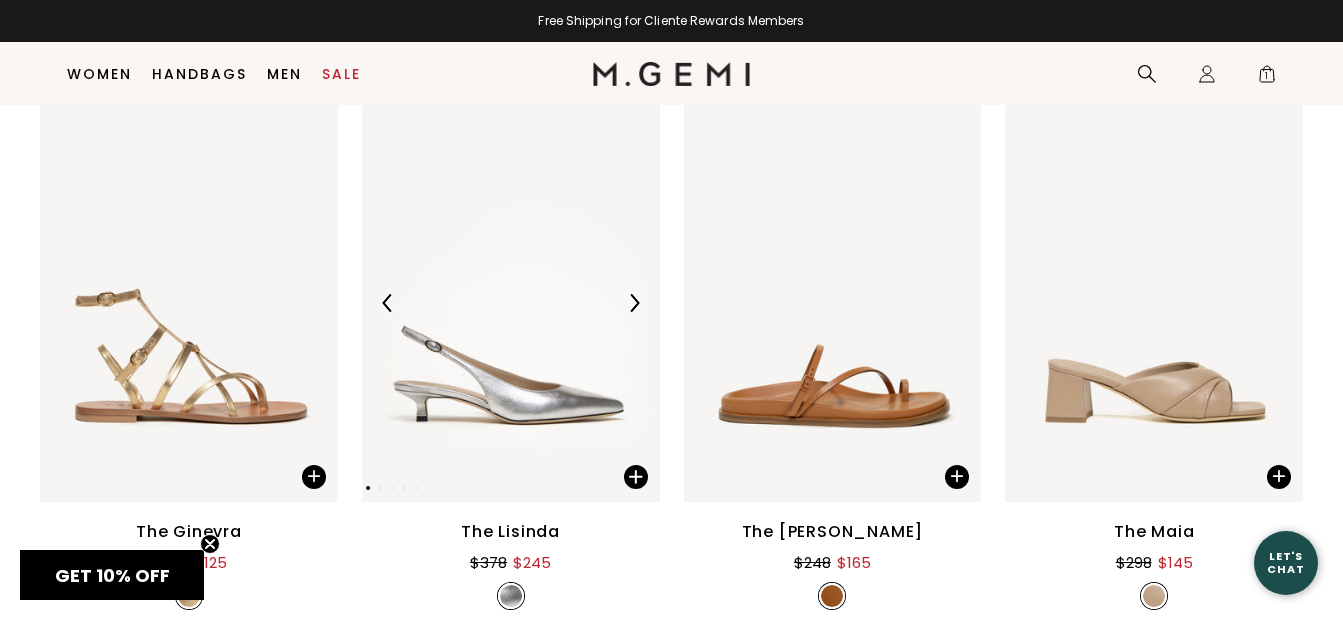 click at bounding box center [511, 302] 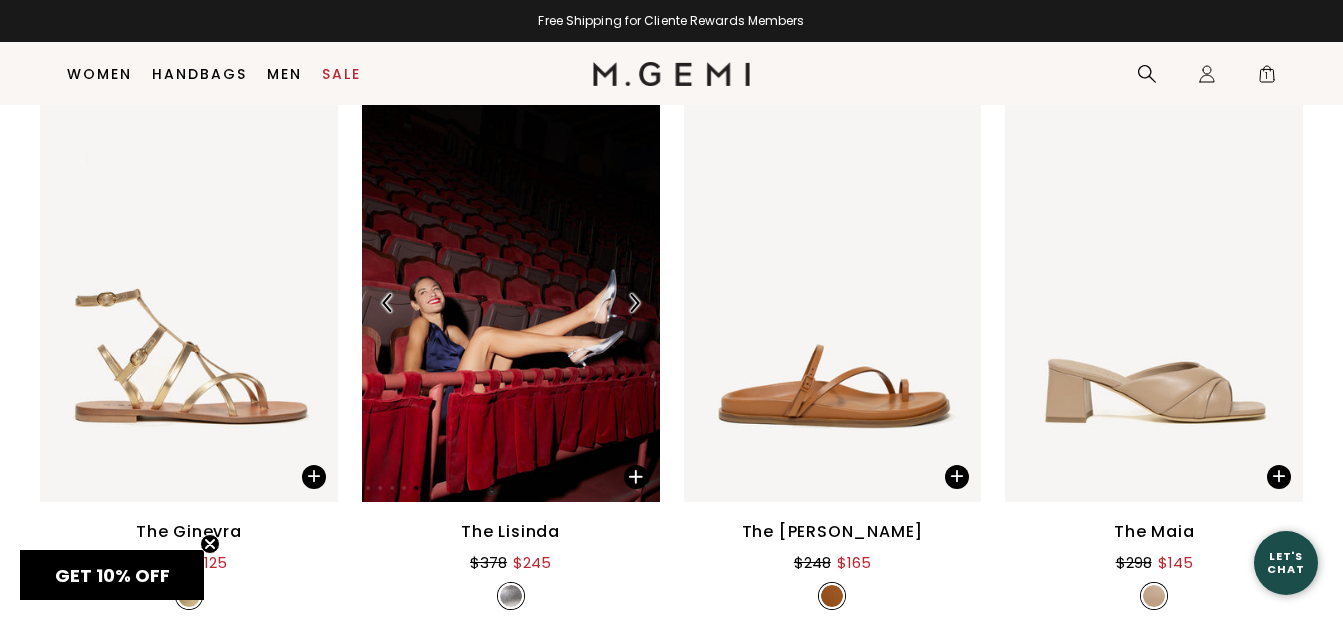 click at bounding box center [511, 302] 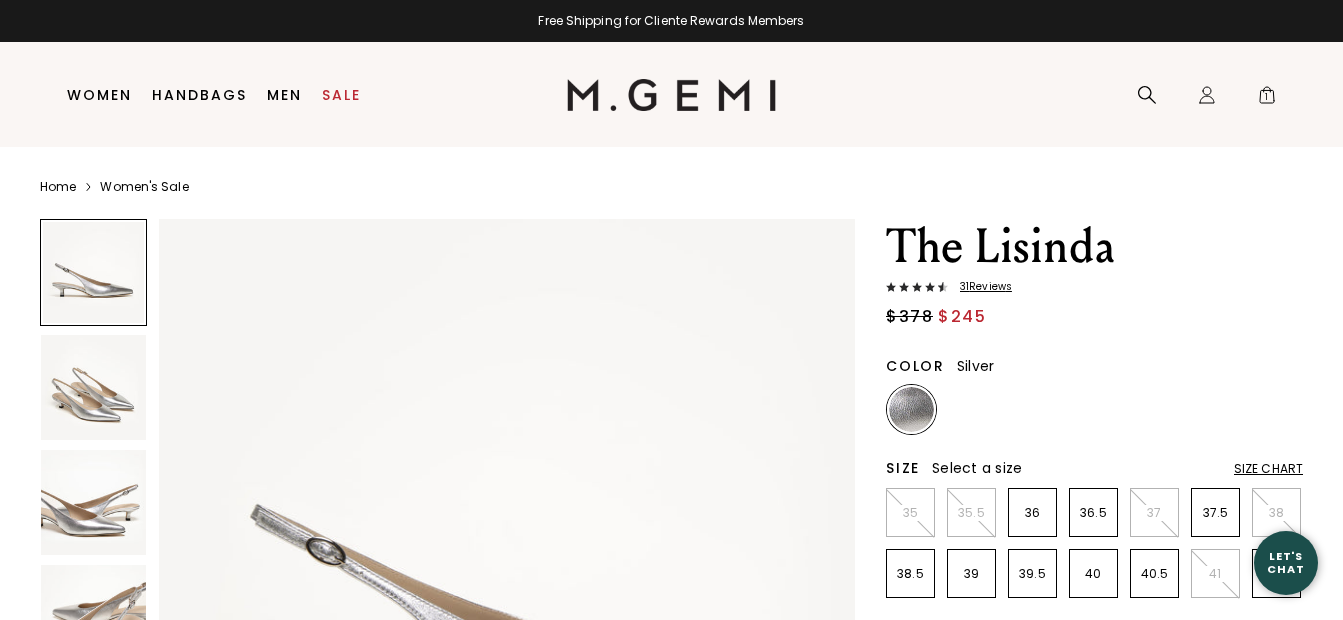 scroll, scrollTop: 0, scrollLeft: 0, axis: both 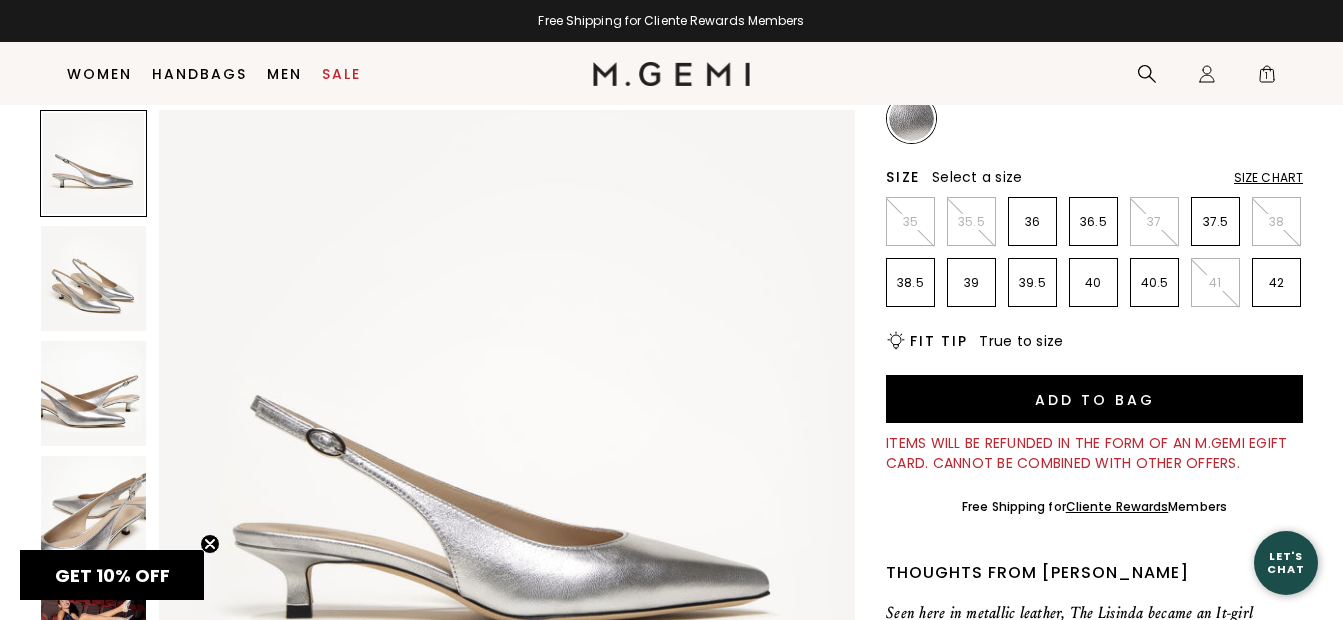 click 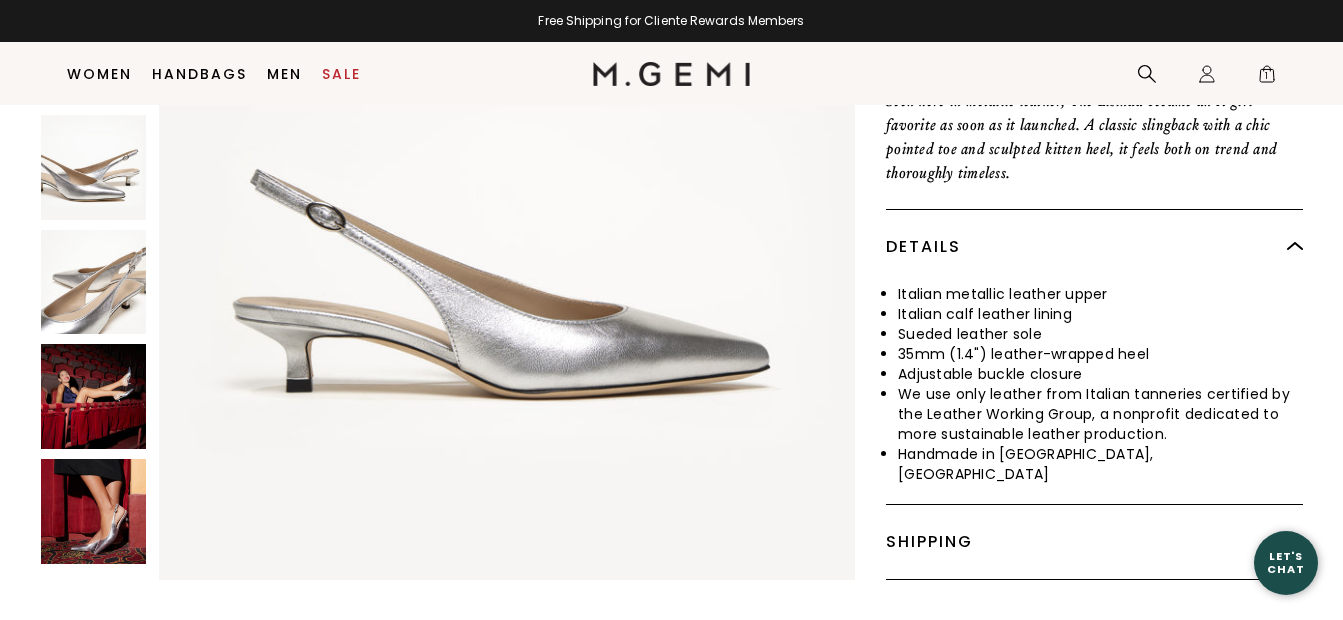 scroll, scrollTop: 0, scrollLeft: 0, axis: both 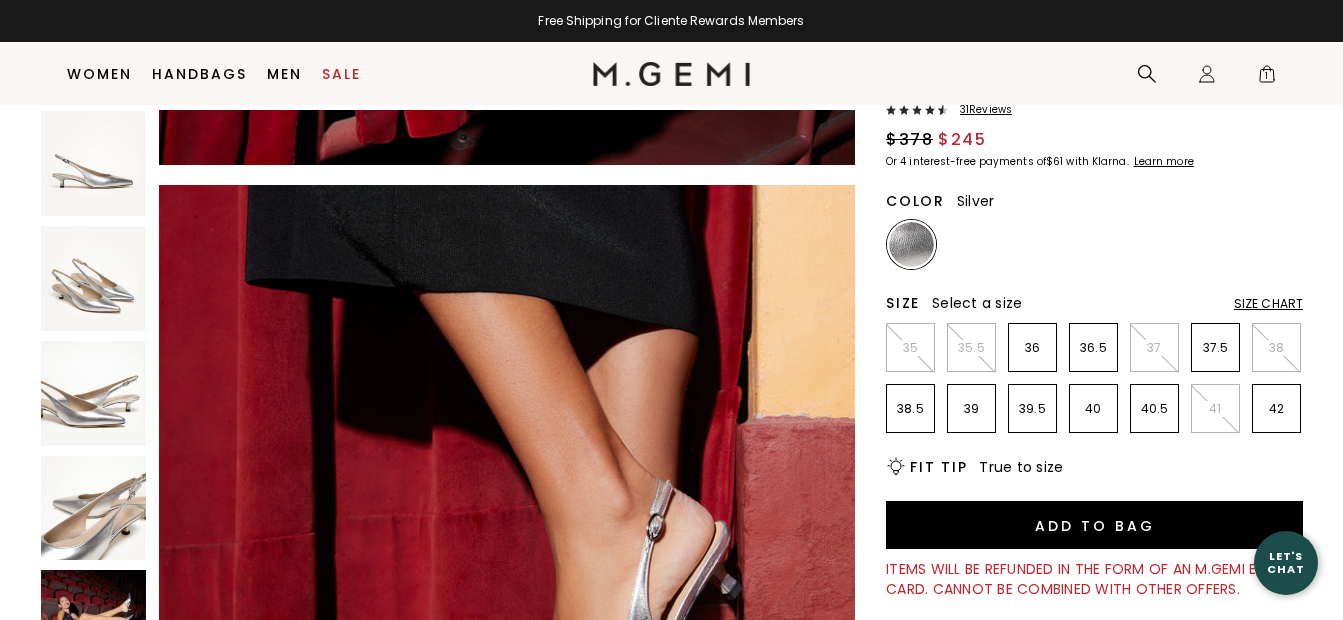 click on "31  Review s" at bounding box center (980, 110) 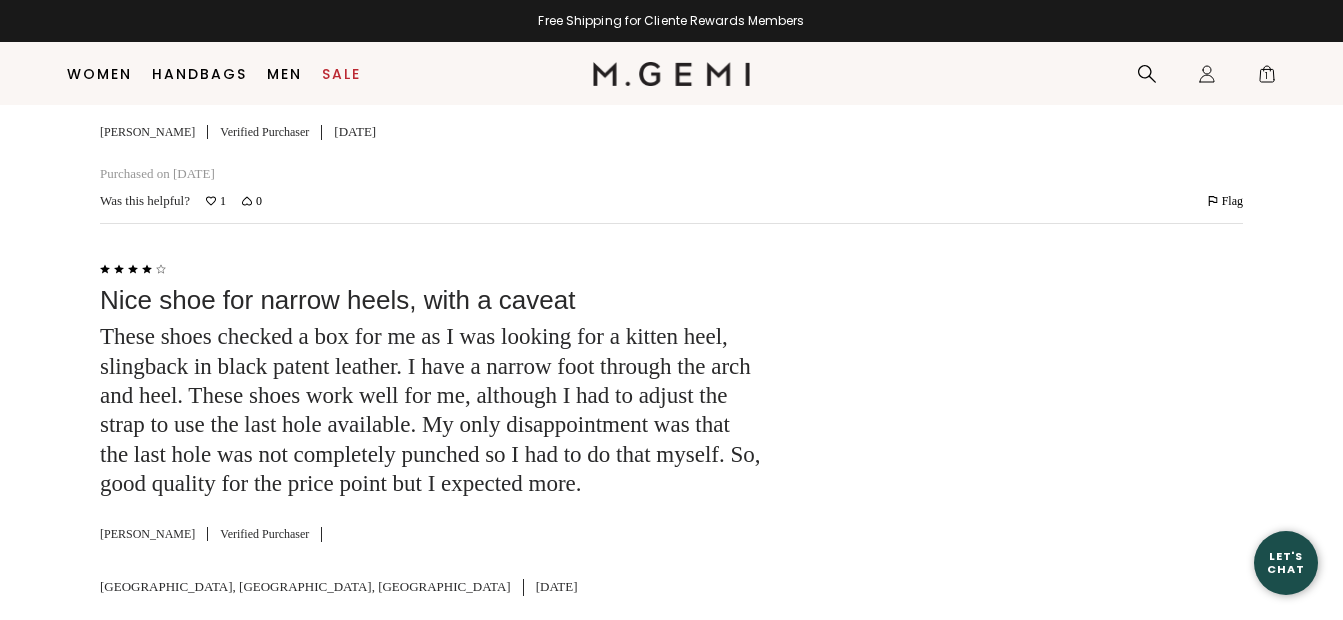 scroll, scrollTop: 3593, scrollLeft: 0, axis: vertical 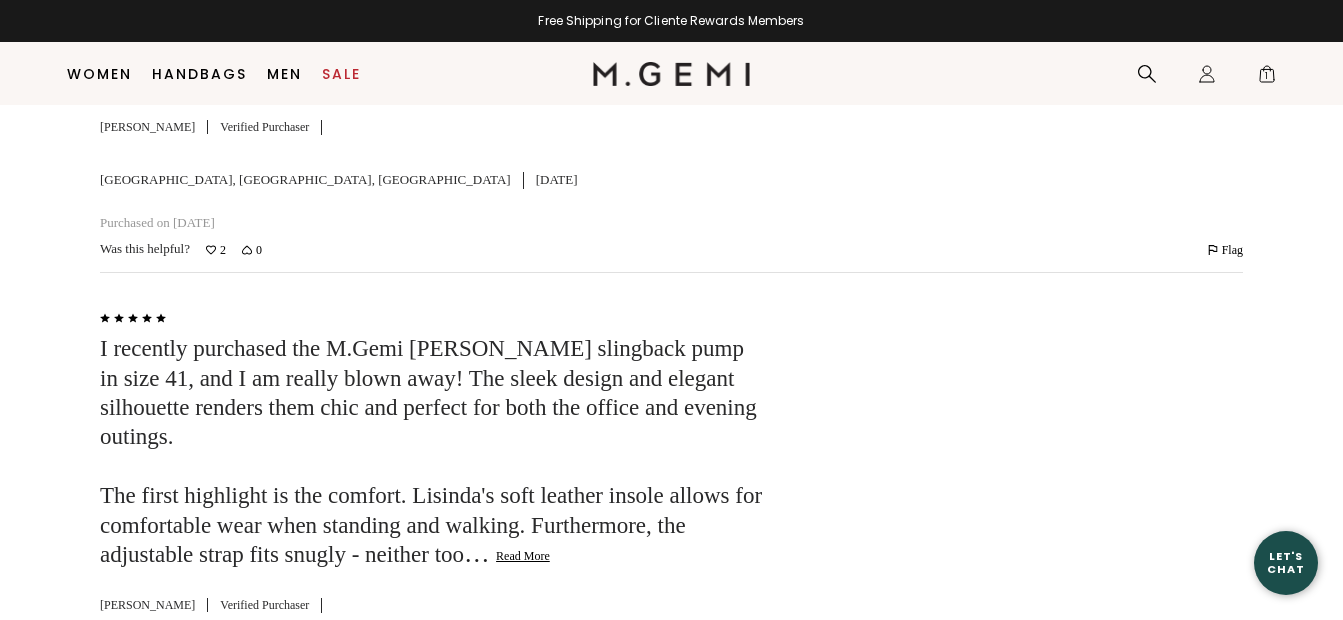 click on "Read More" 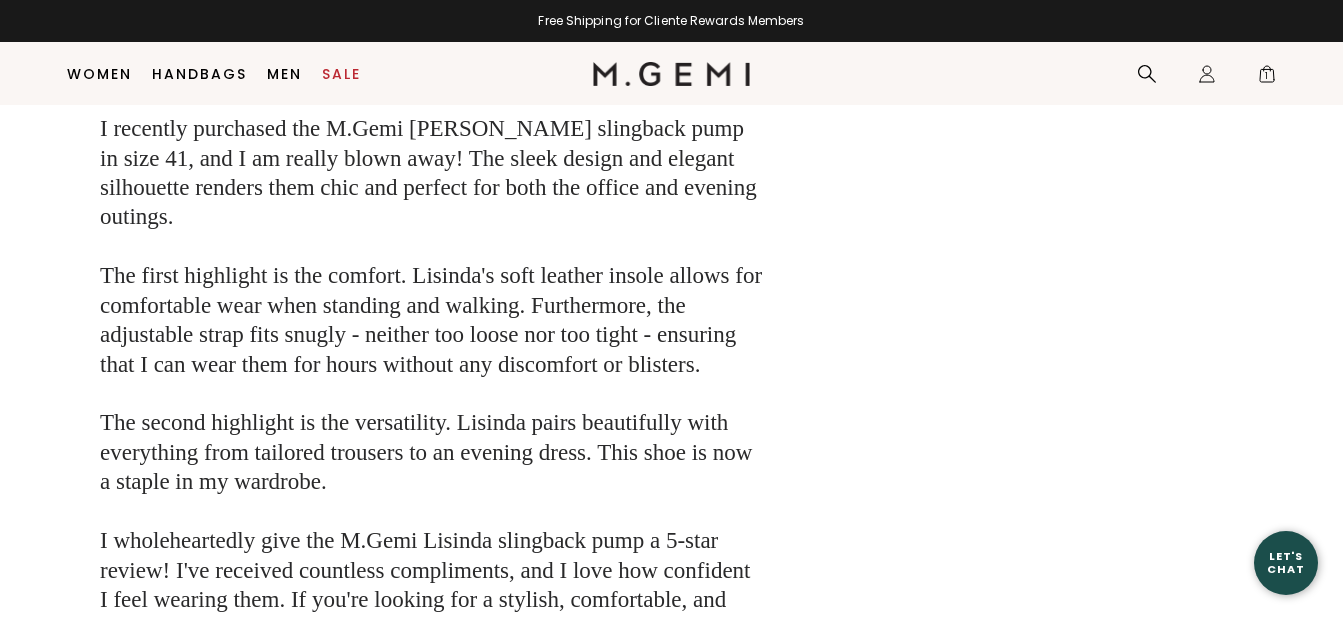scroll, scrollTop: 5369, scrollLeft: 0, axis: vertical 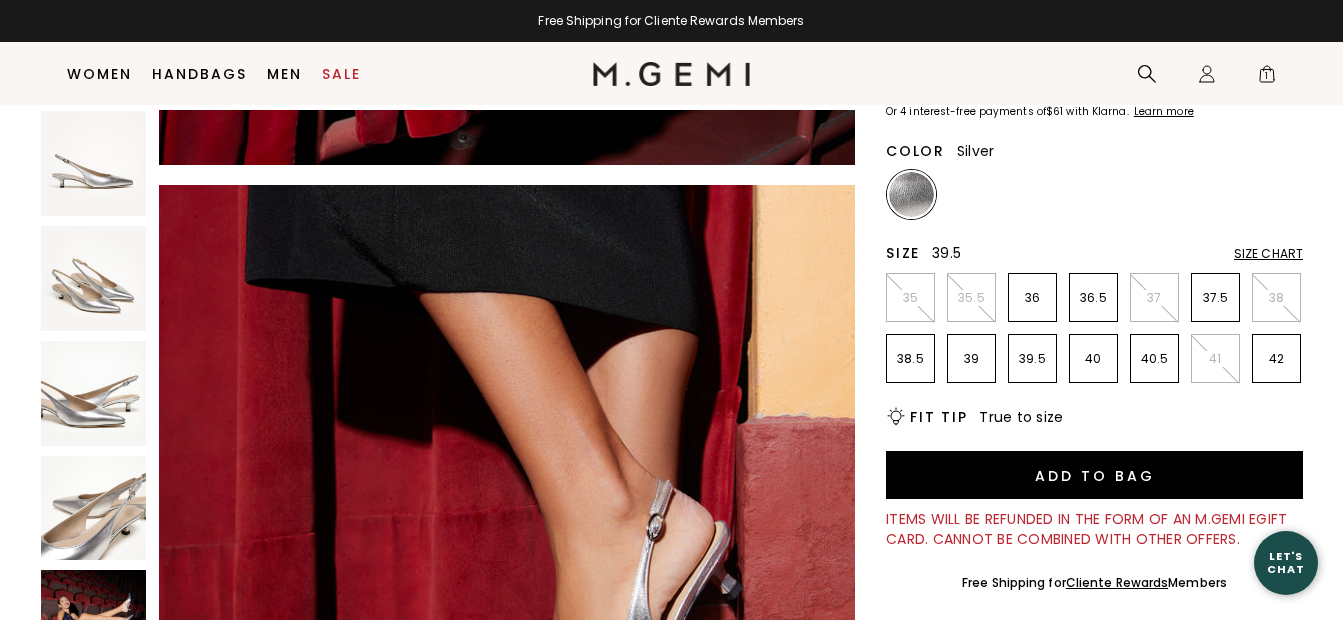 click on "39.5" at bounding box center [1032, 359] 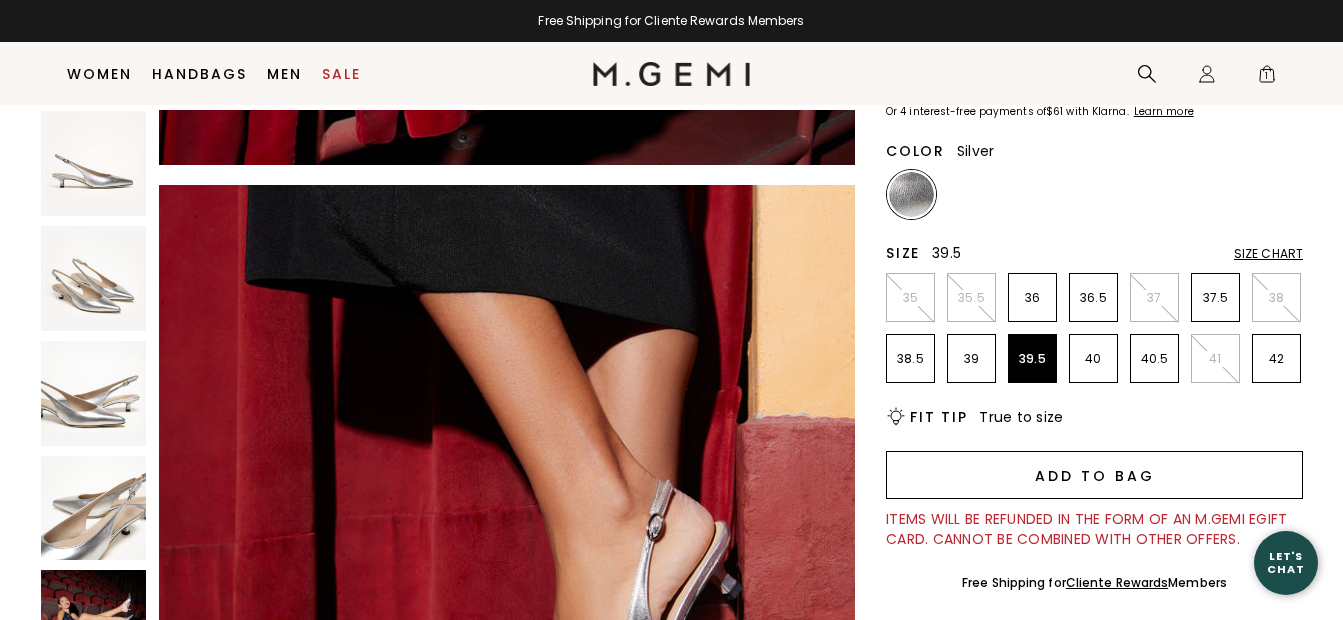 scroll, scrollTop: 0, scrollLeft: 0, axis: both 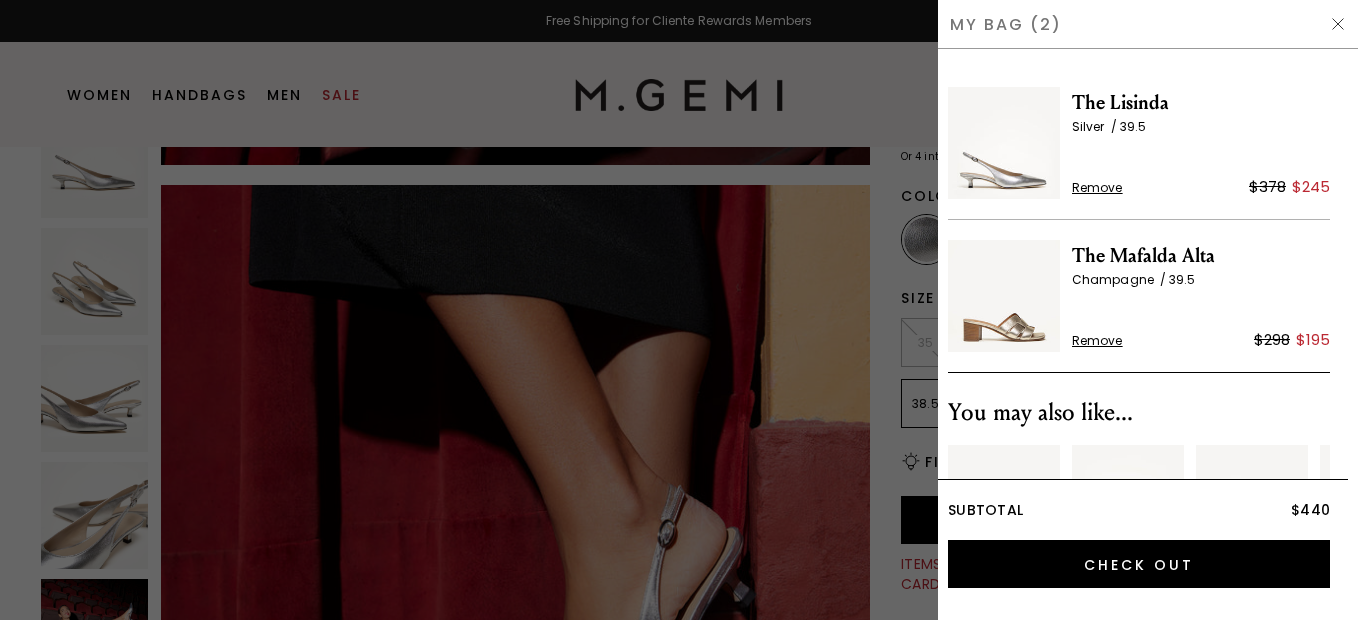 click at bounding box center [1338, 24] 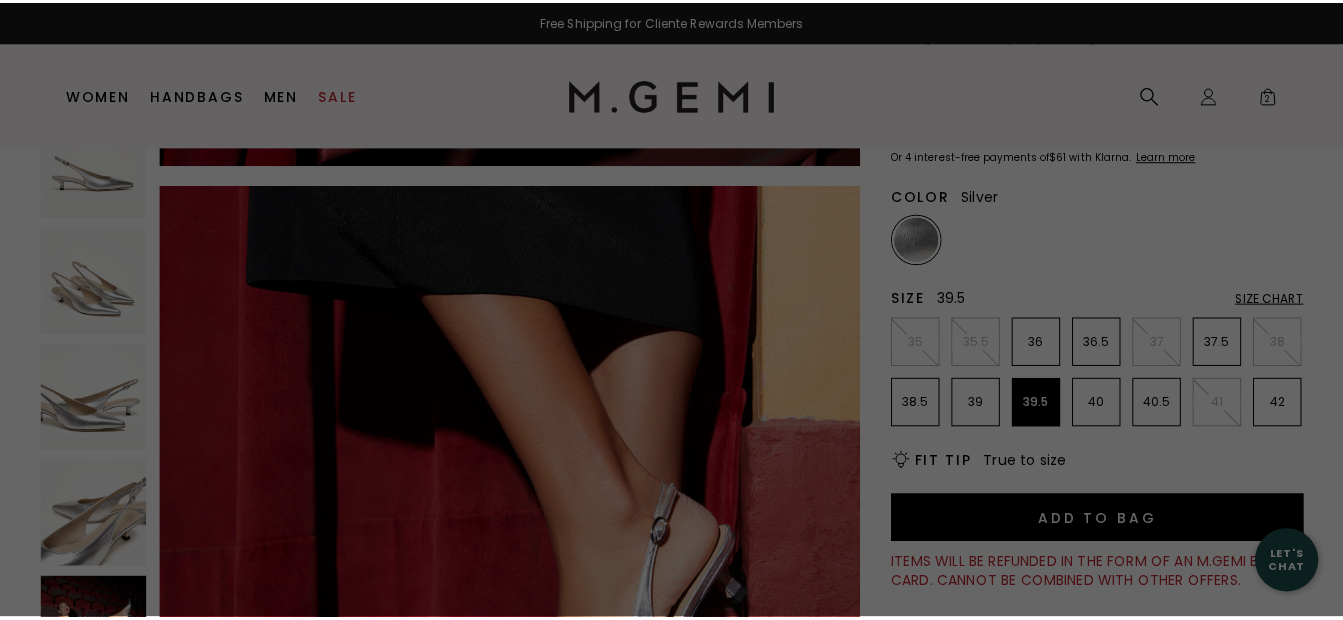 scroll, scrollTop: 156, scrollLeft: 0, axis: vertical 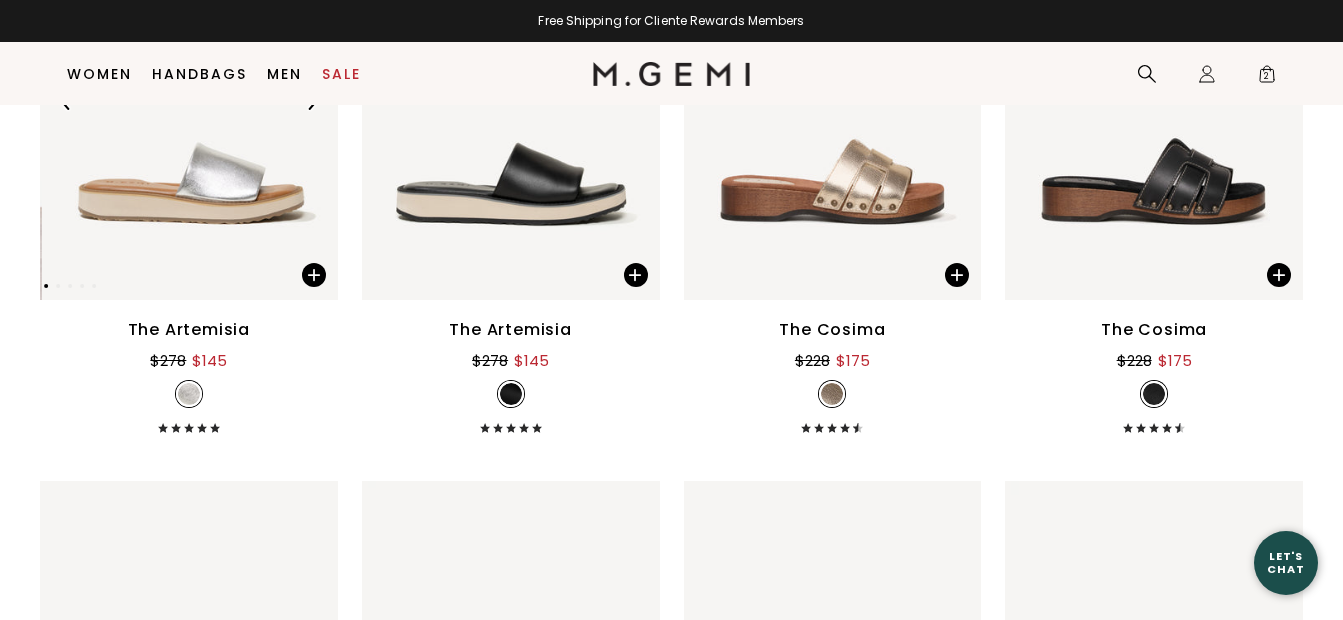 click at bounding box center [191, 101] 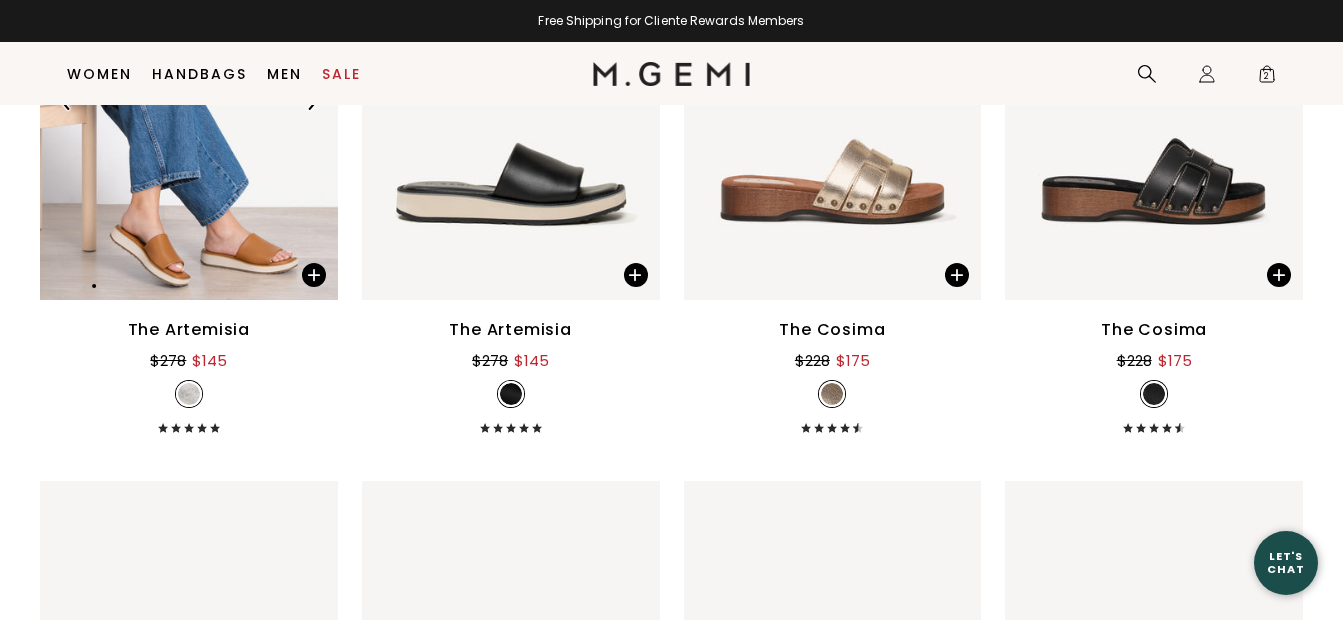 click at bounding box center [189, 101] 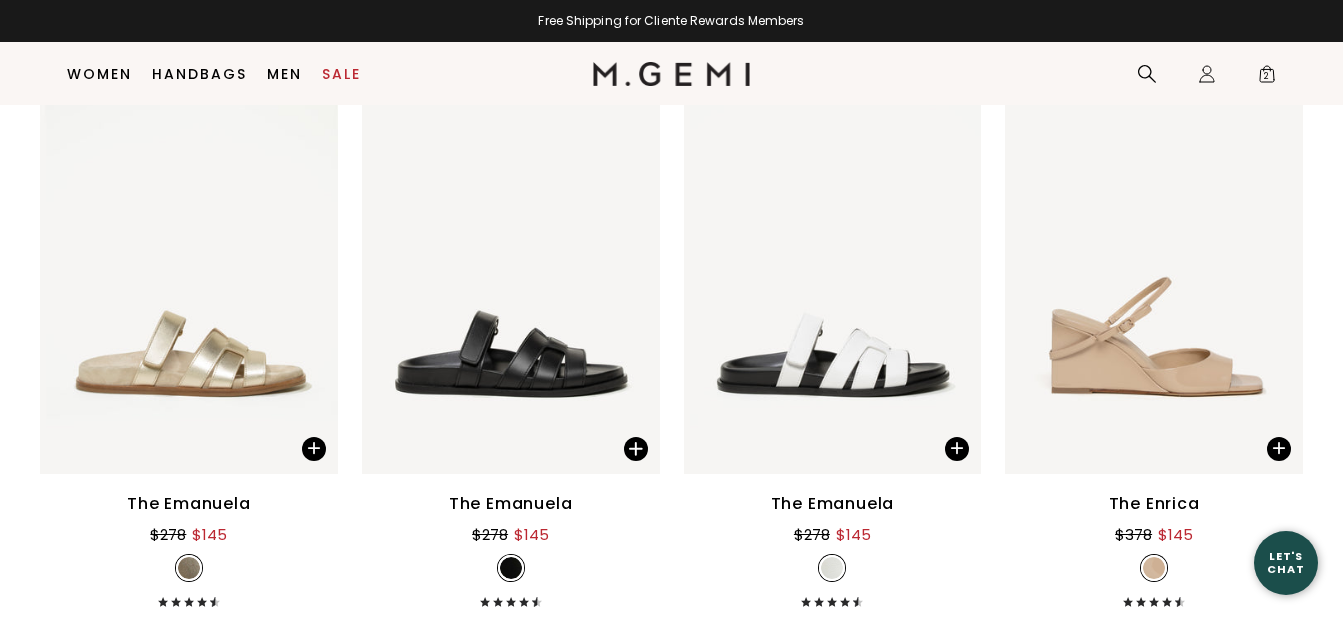 scroll, scrollTop: 9015, scrollLeft: 0, axis: vertical 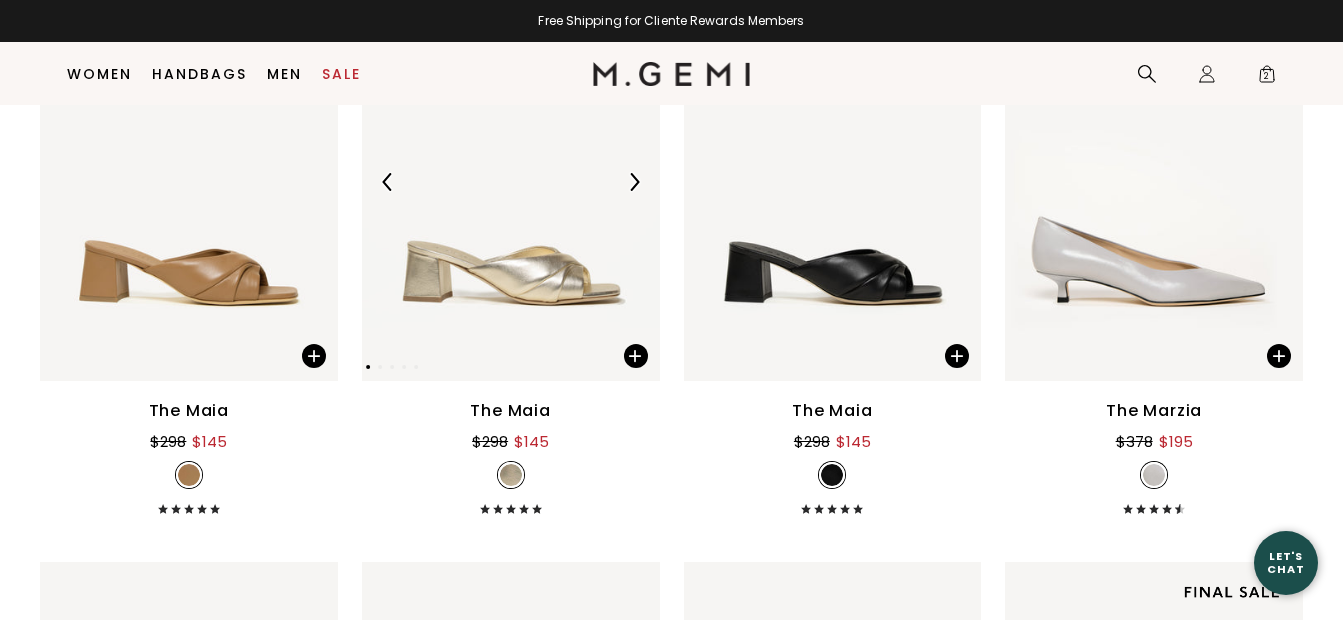 click at bounding box center (511, 182) 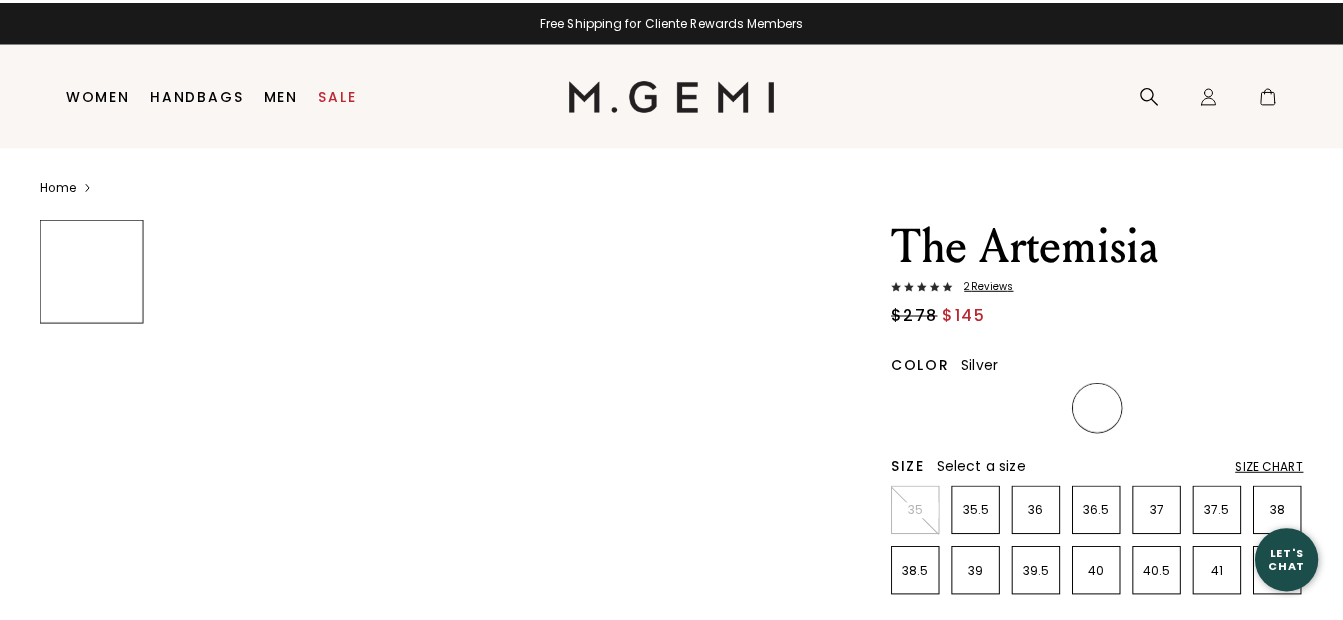 scroll, scrollTop: 0, scrollLeft: 0, axis: both 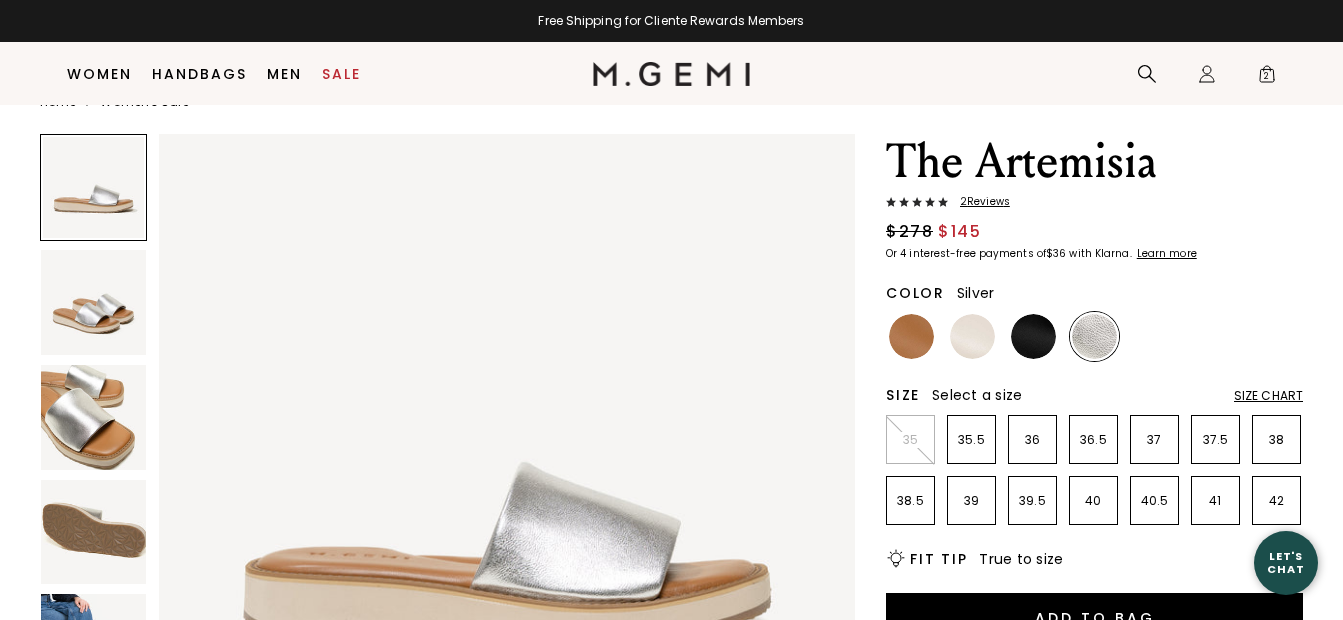 click on "2  Review s" at bounding box center (979, 202) 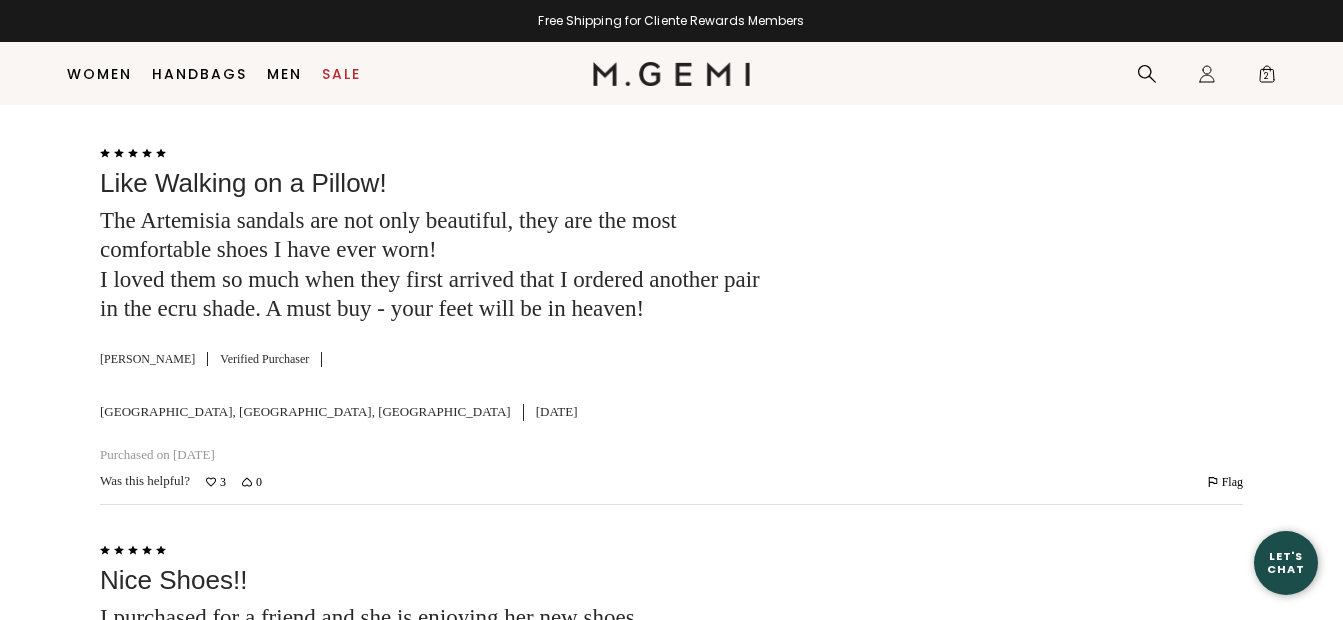 scroll, scrollTop: 0, scrollLeft: 0, axis: both 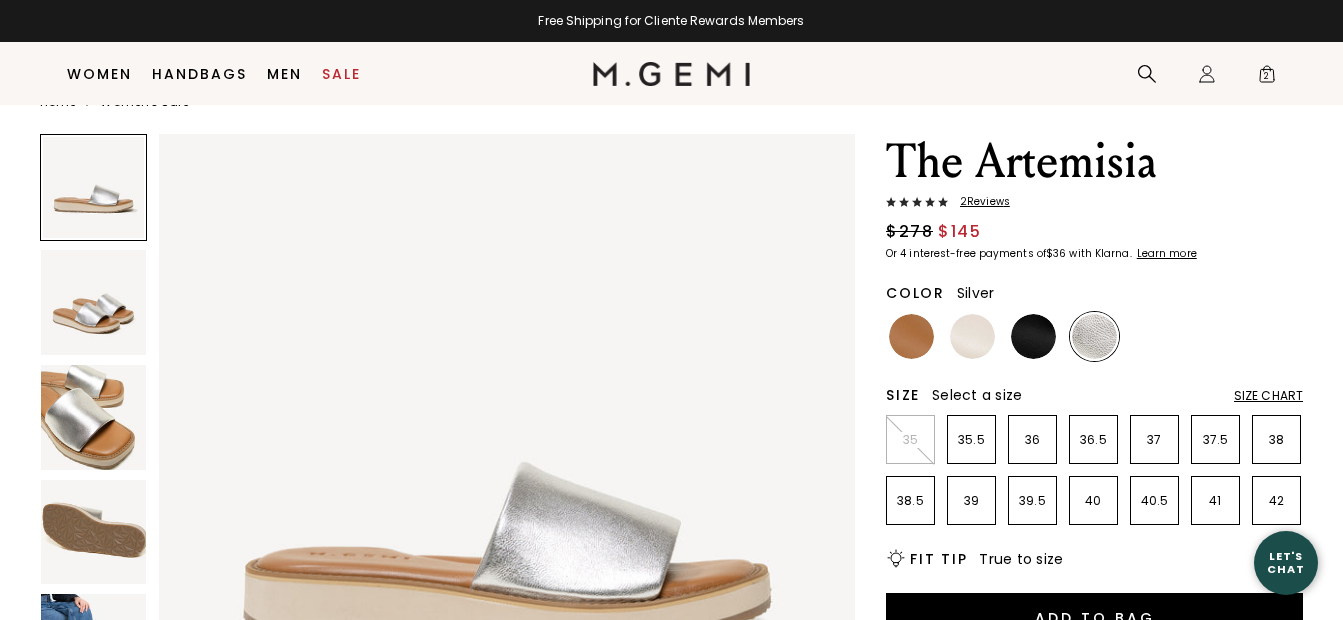 click at bounding box center (93, 417) 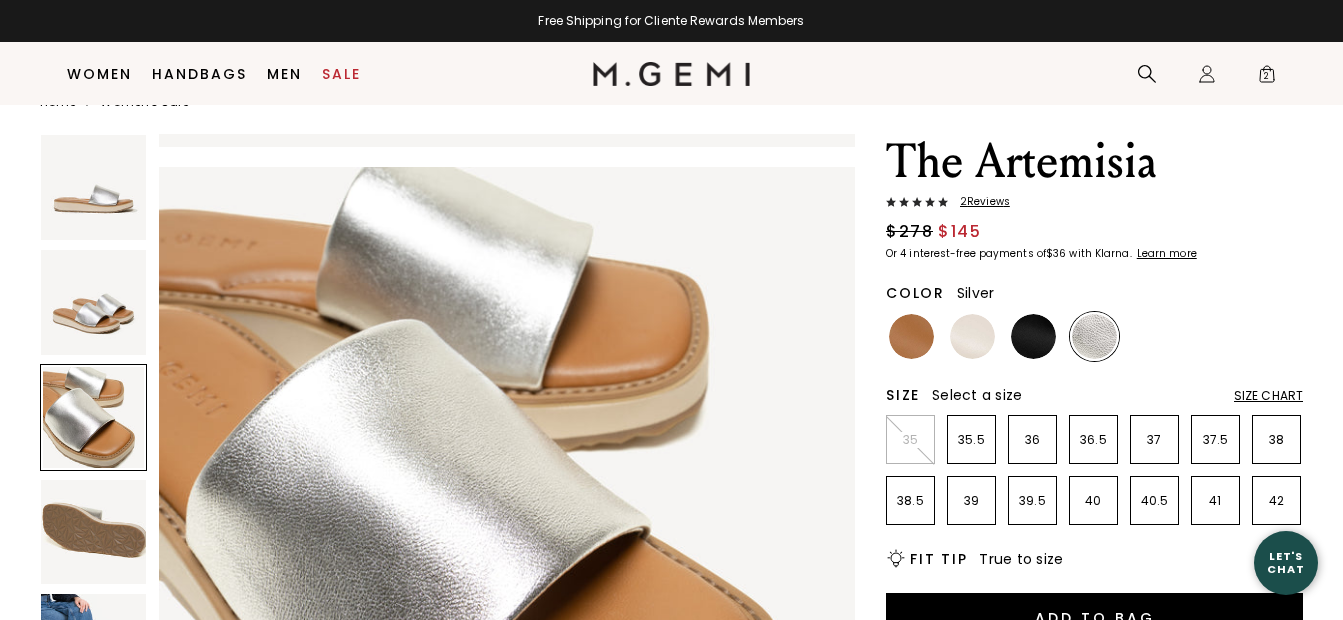 scroll, scrollTop: 1402, scrollLeft: 0, axis: vertical 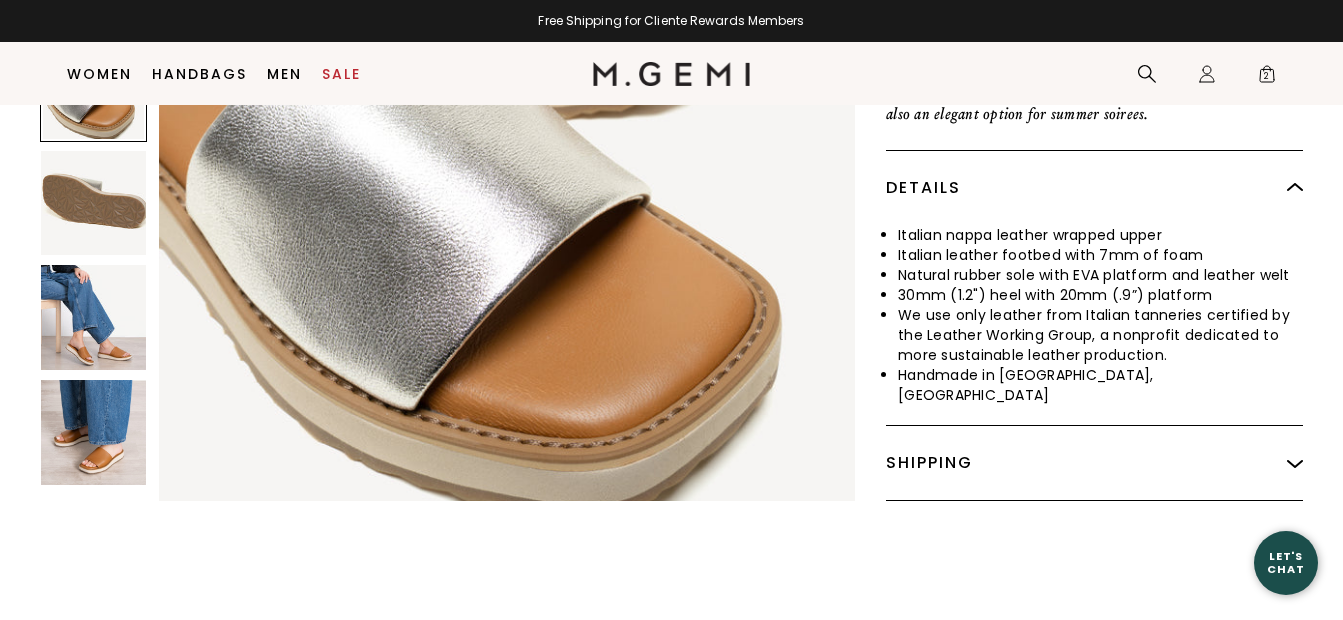 click at bounding box center (93, 432) 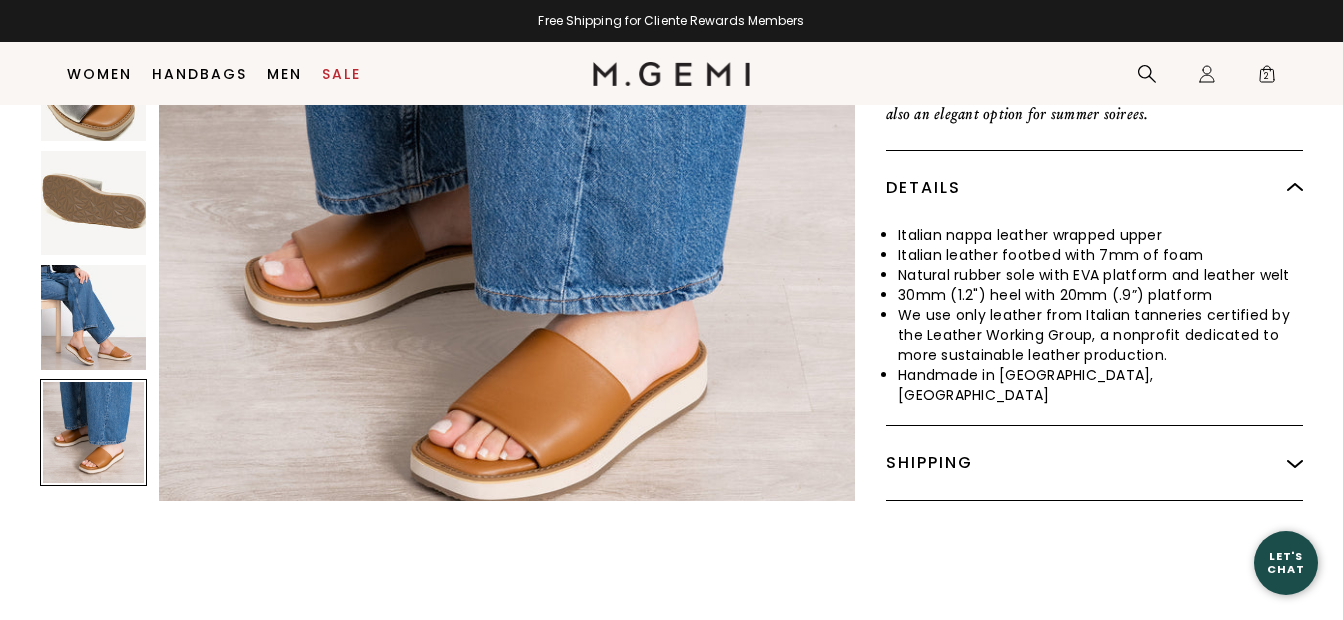 scroll, scrollTop: 3506, scrollLeft: 0, axis: vertical 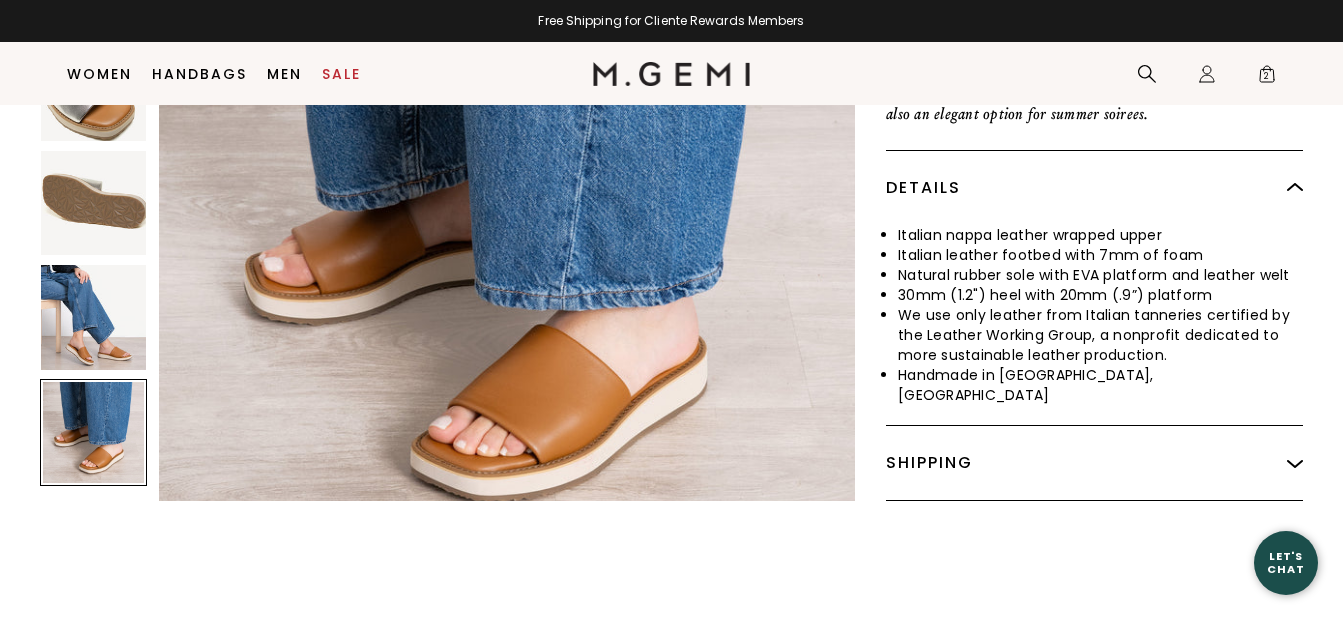 click at bounding box center (93, 318) 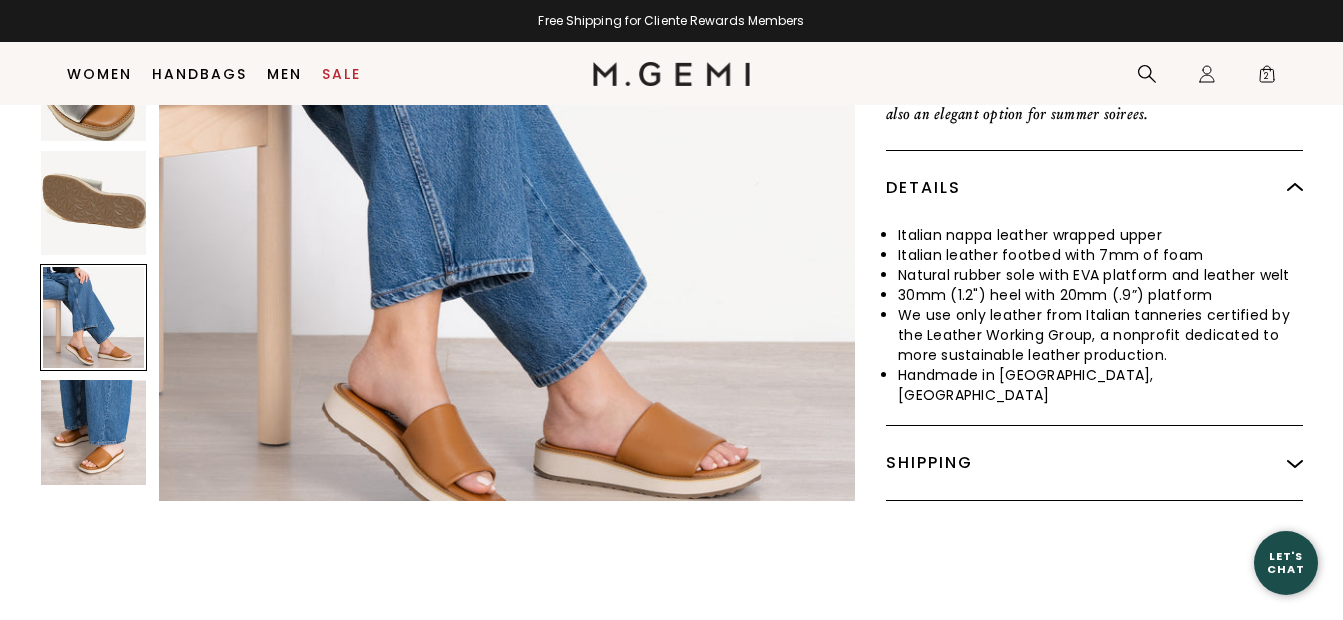 scroll, scrollTop: 2805, scrollLeft: 0, axis: vertical 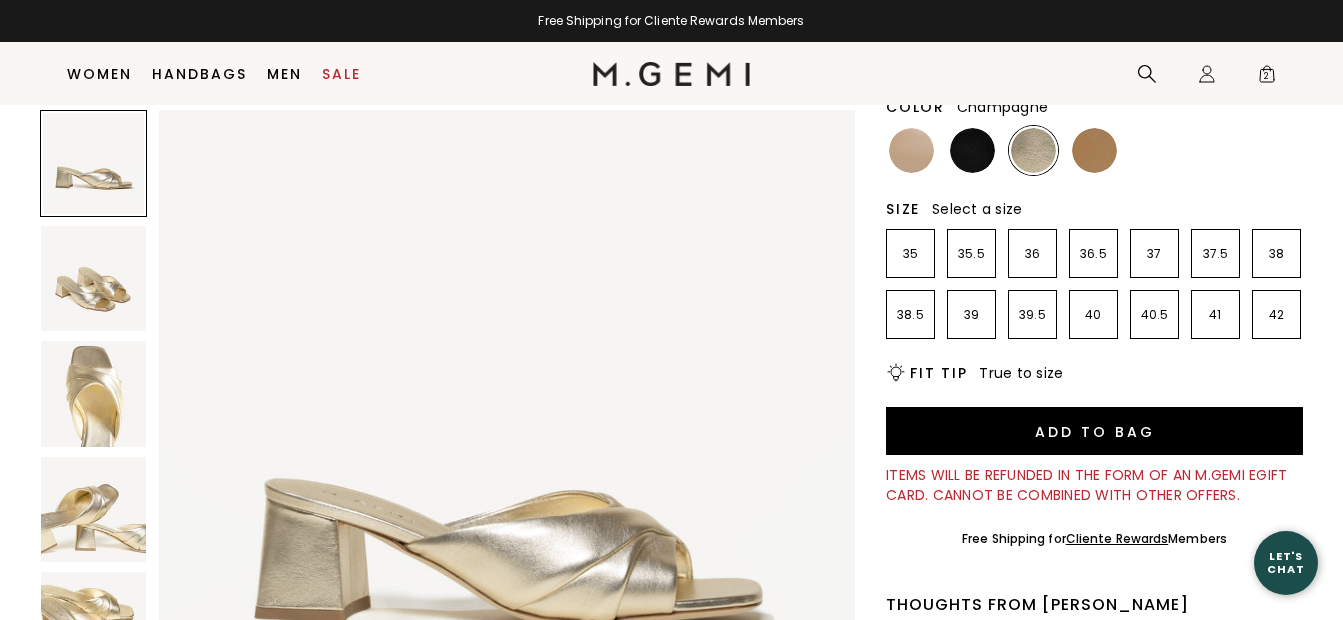 click at bounding box center [93, 278] 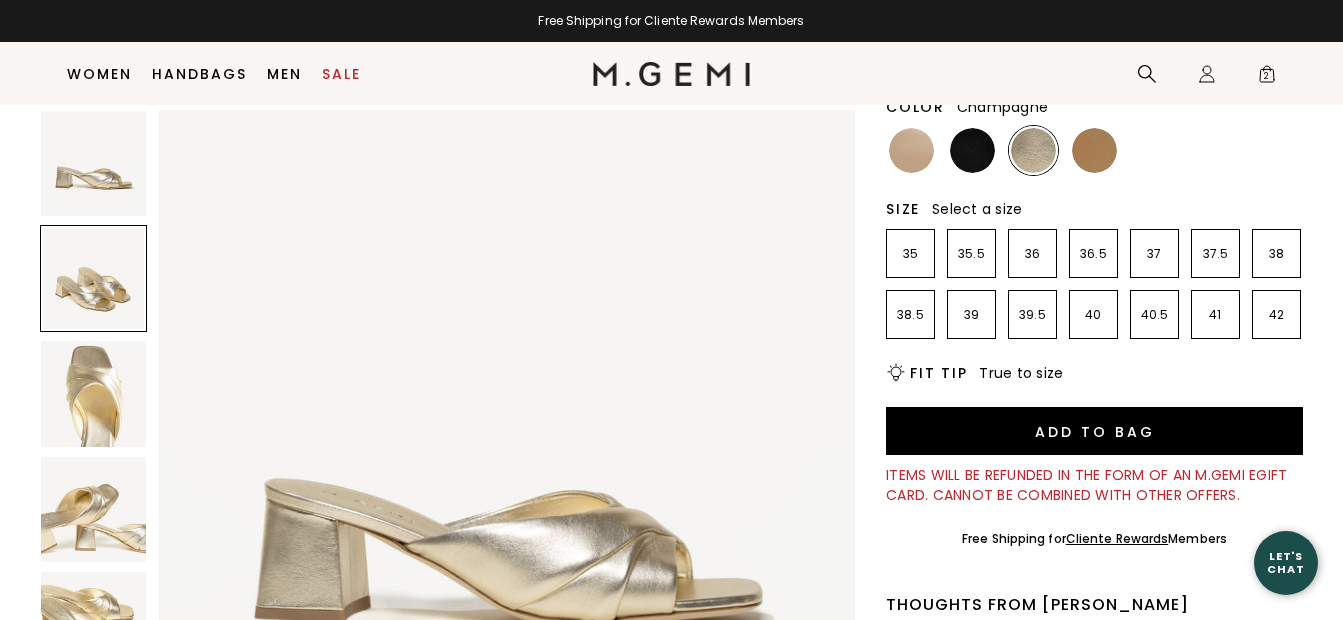 click at bounding box center (93, 278) 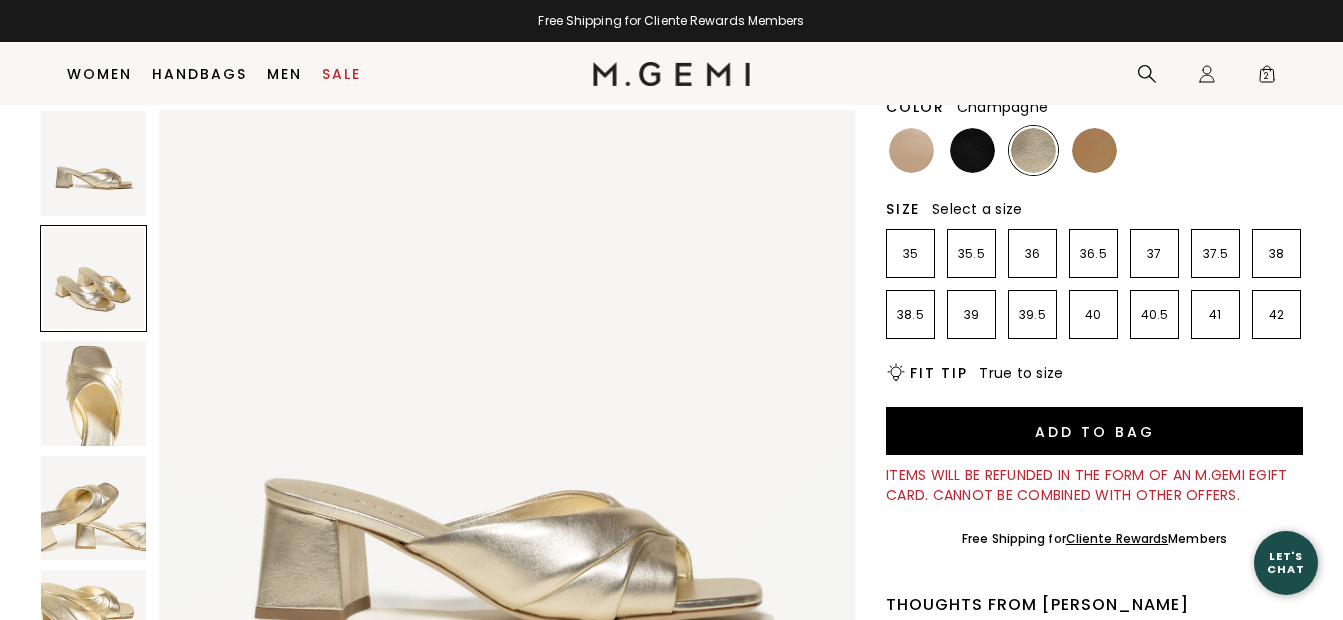 scroll, scrollTop: 217, scrollLeft: 0, axis: vertical 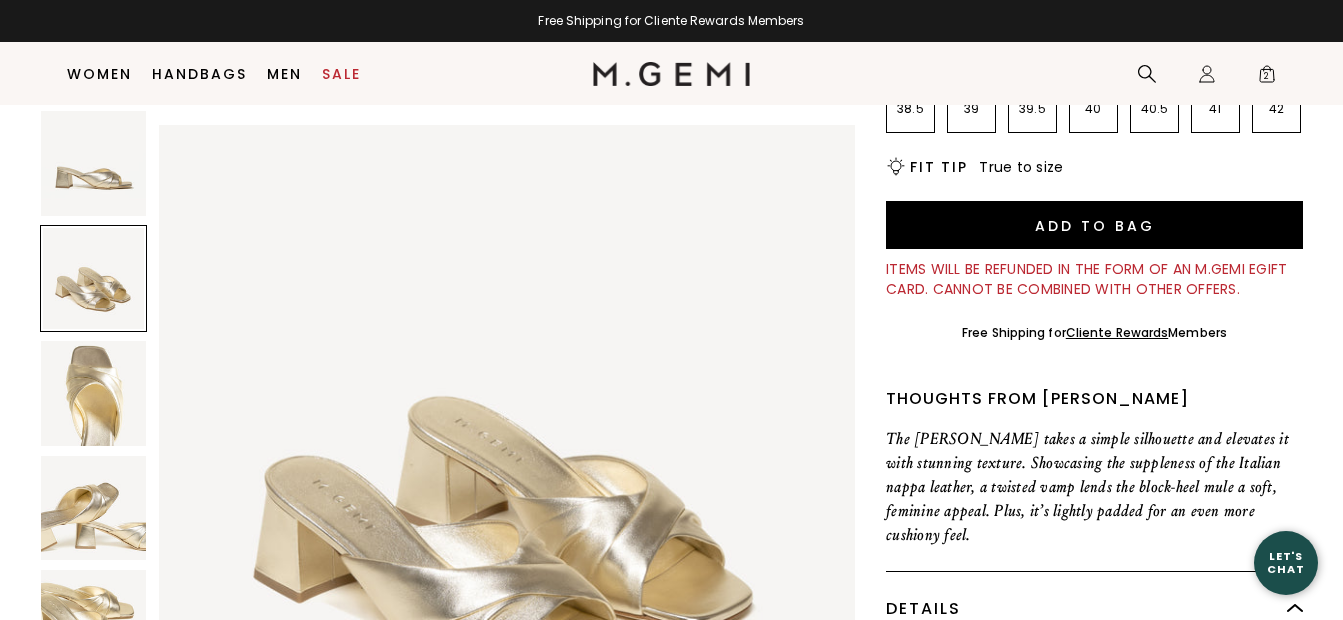 click at bounding box center (93, 508) 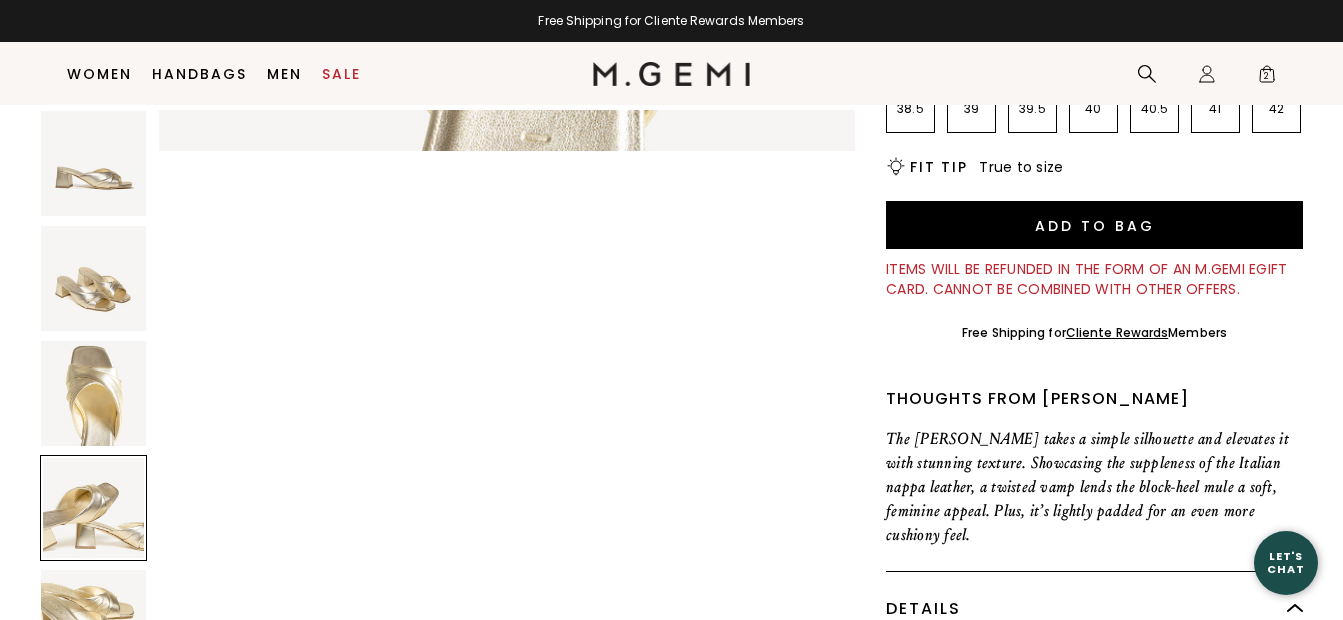 scroll, scrollTop: 2103, scrollLeft: 0, axis: vertical 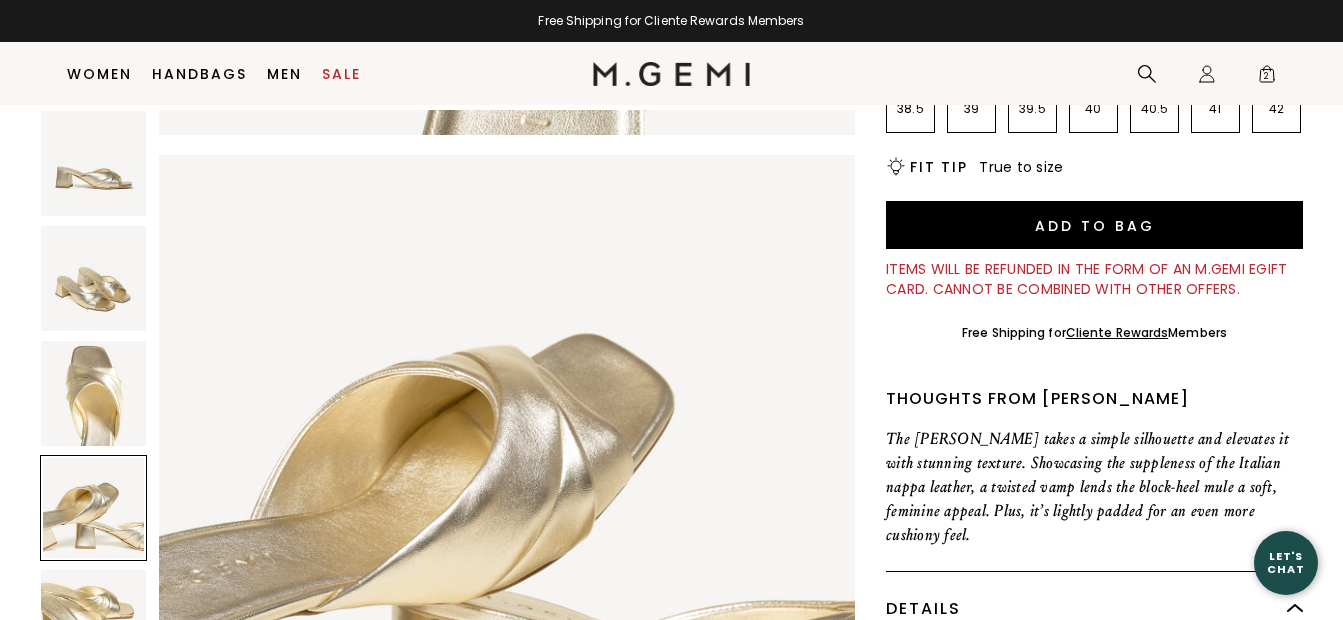 click at bounding box center (93, 622) 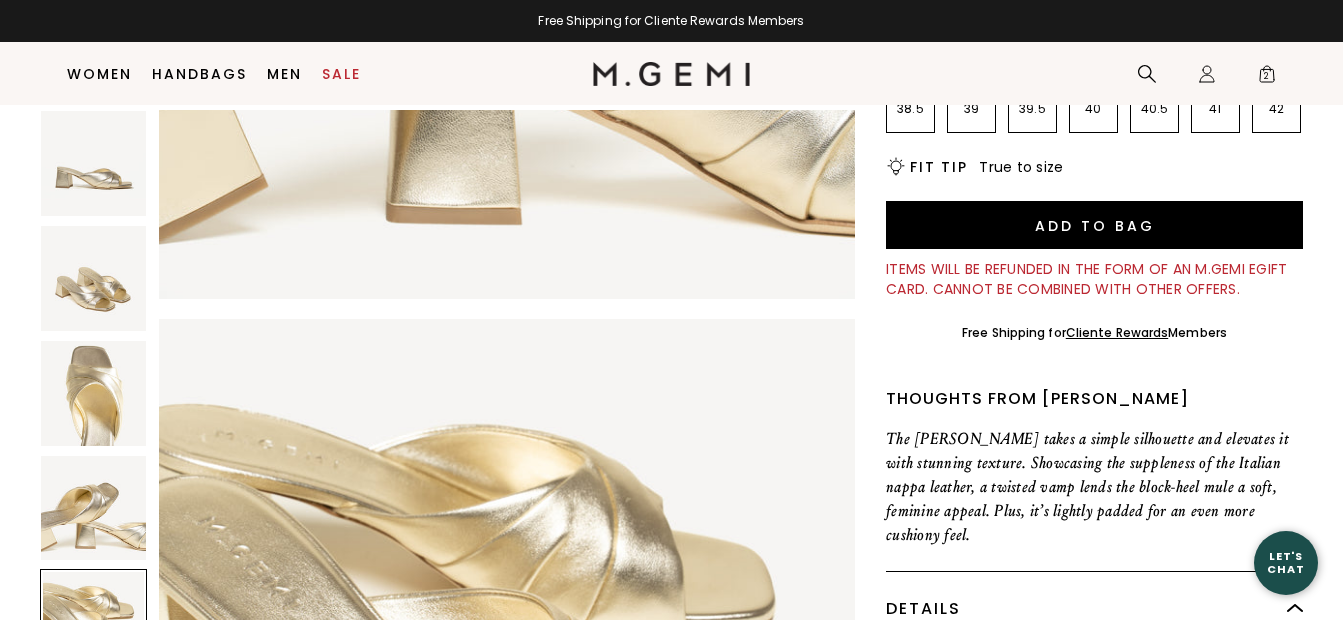 scroll, scrollTop: 2805, scrollLeft: 0, axis: vertical 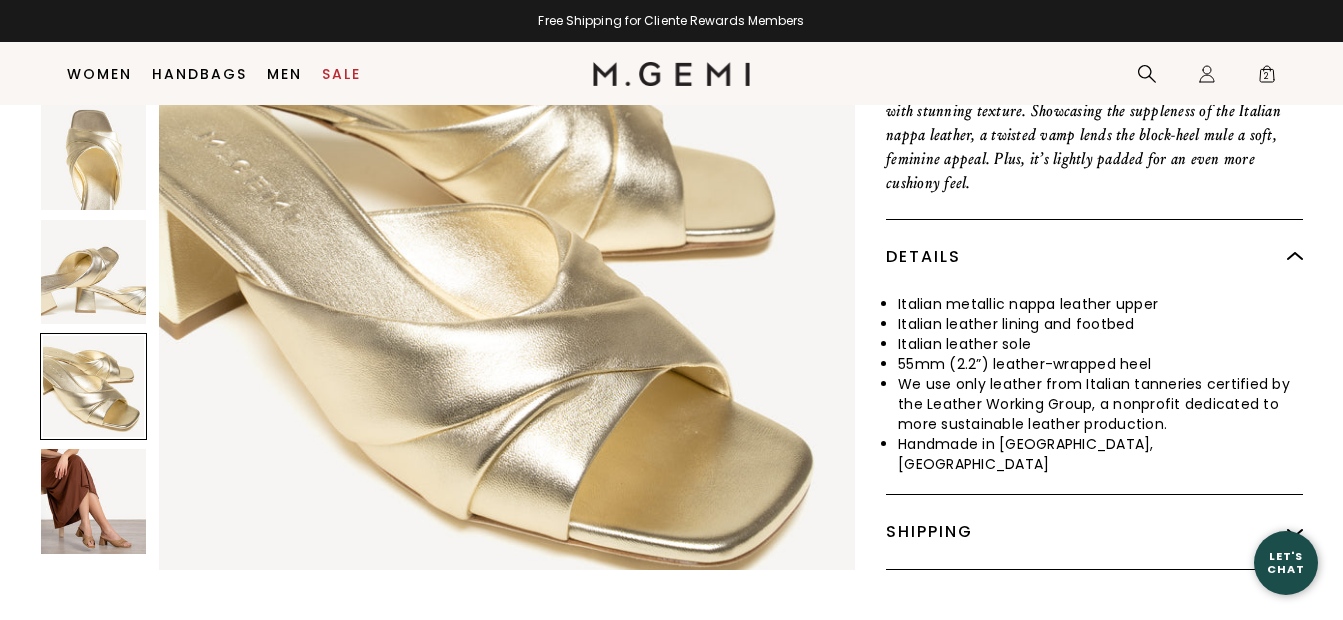 click at bounding box center [93, 501] 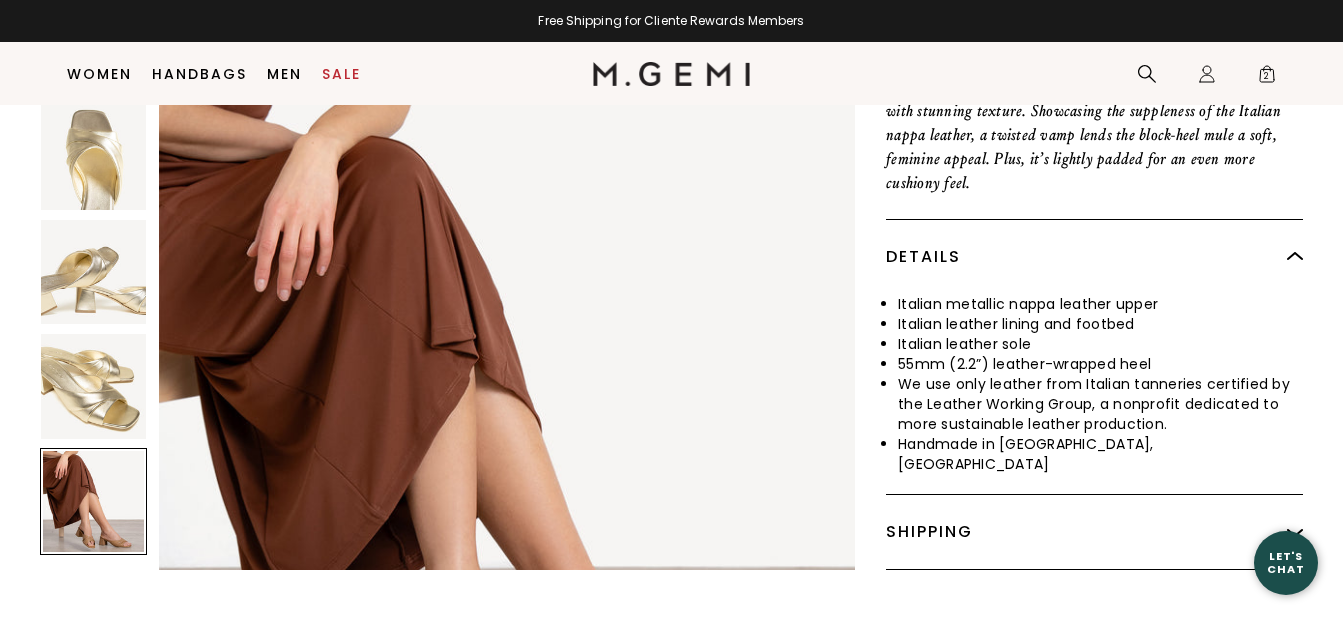 scroll, scrollTop: 3506, scrollLeft: 0, axis: vertical 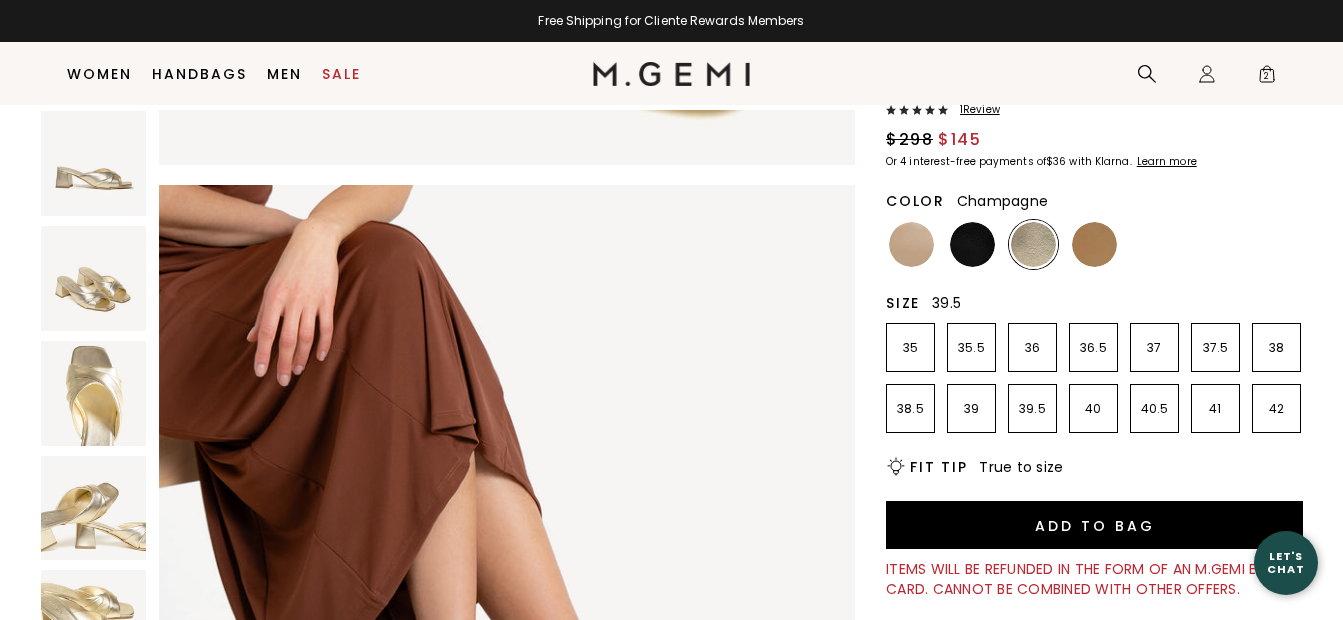 click on "39.5" at bounding box center (1032, 409) 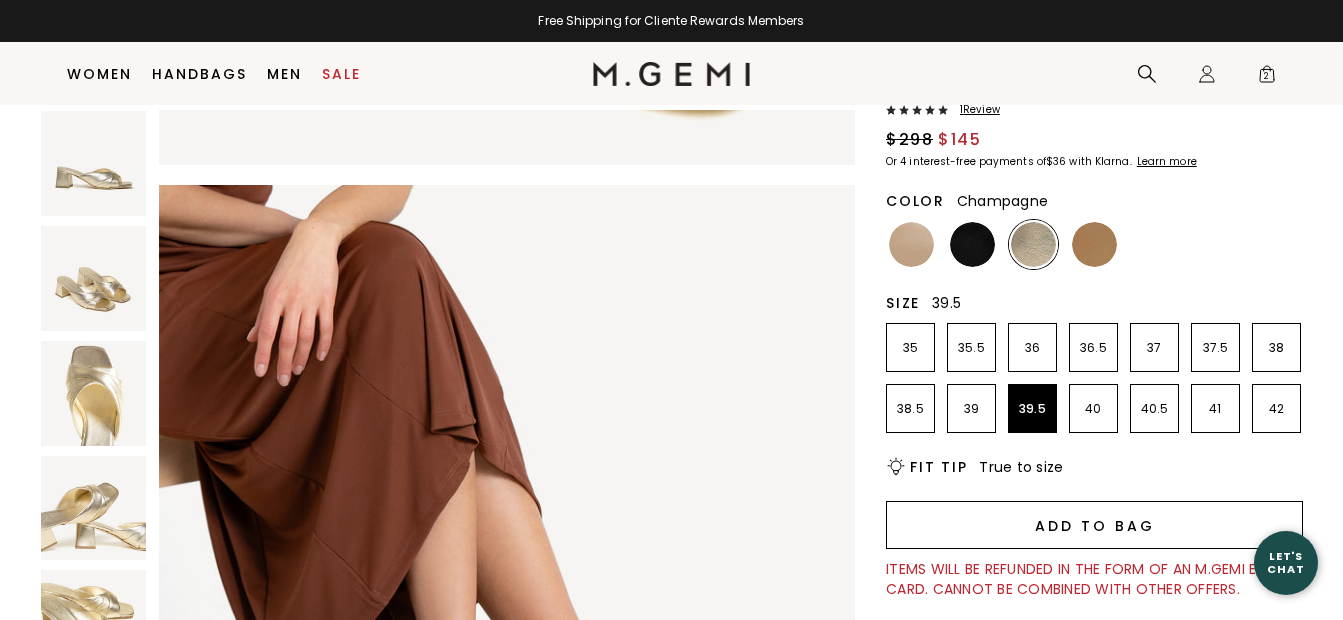 click on "Add to Bag" at bounding box center [1094, 525] 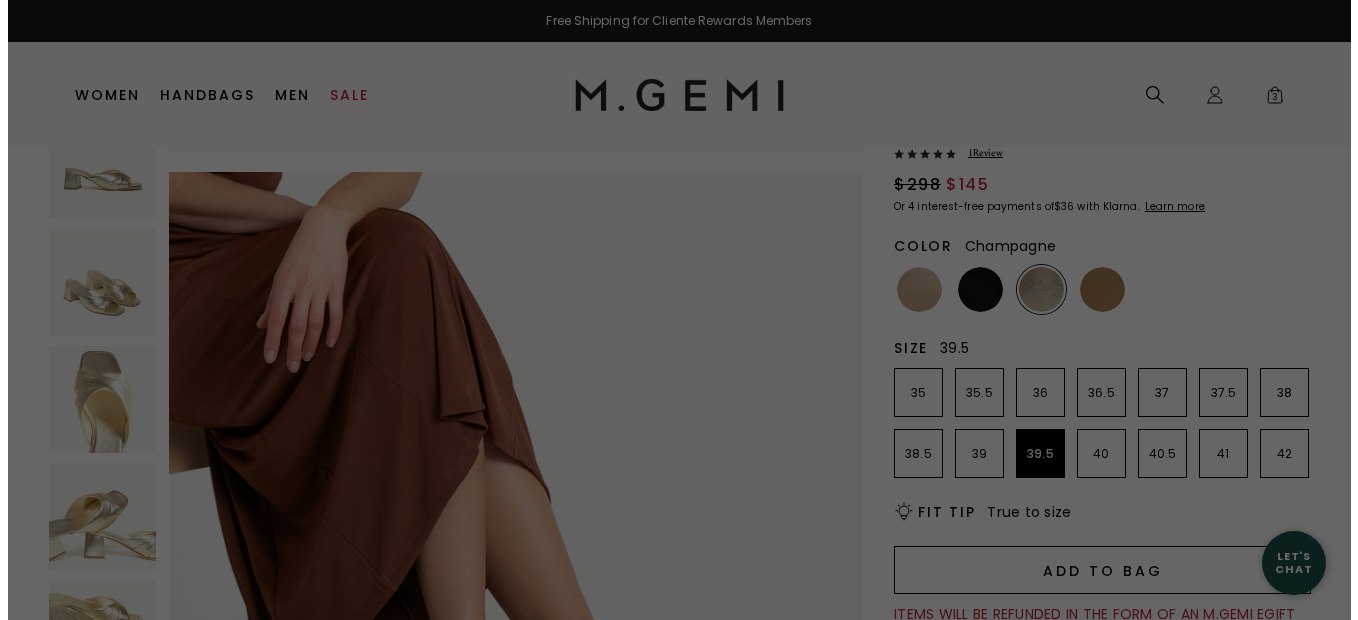 scroll, scrollTop: 0, scrollLeft: 0, axis: both 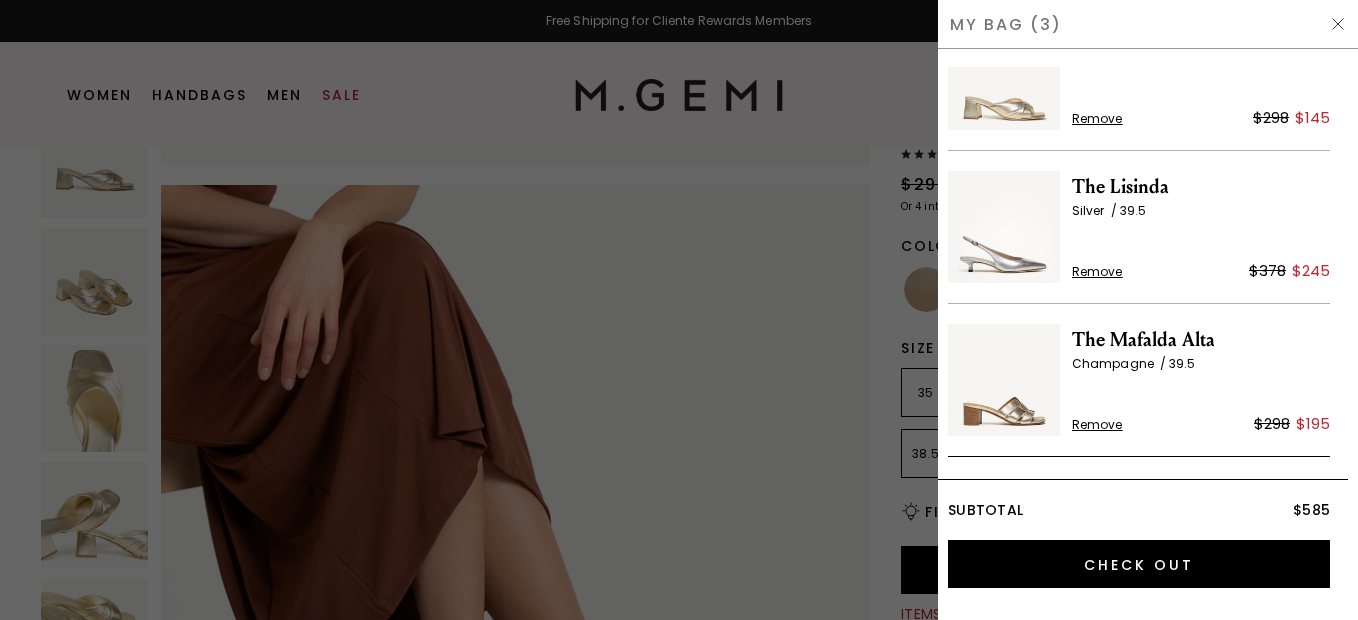 click at bounding box center (1338, 24) 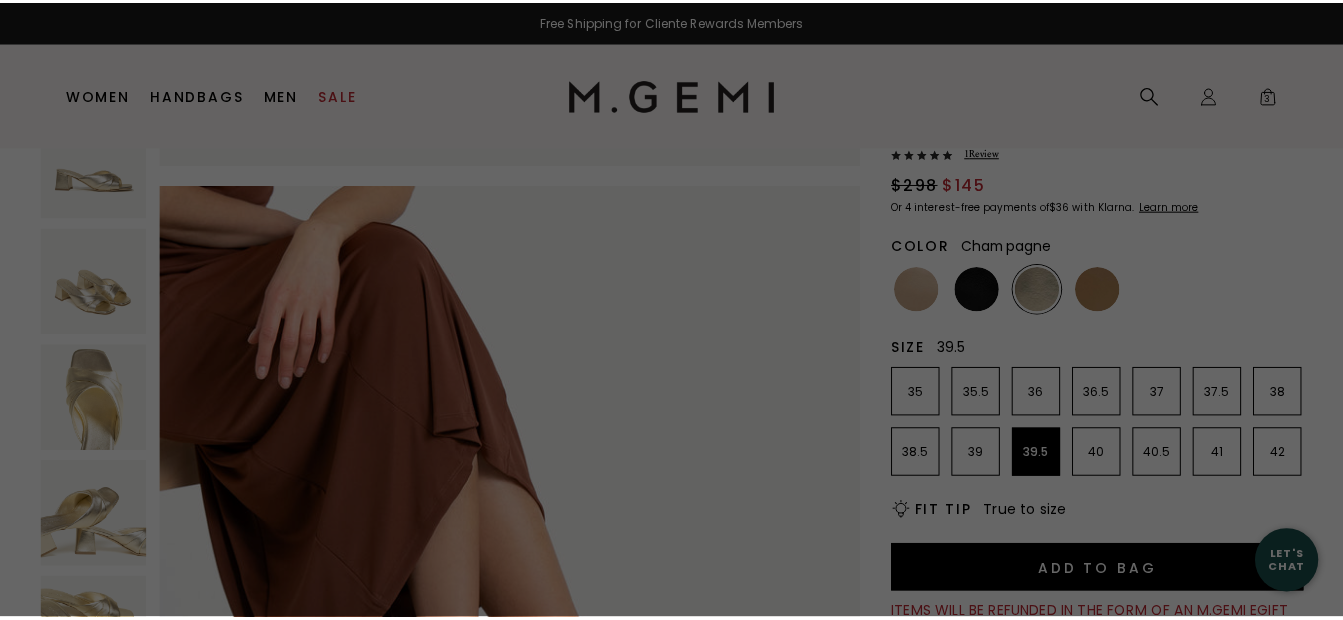 scroll, scrollTop: 101, scrollLeft: 0, axis: vertical 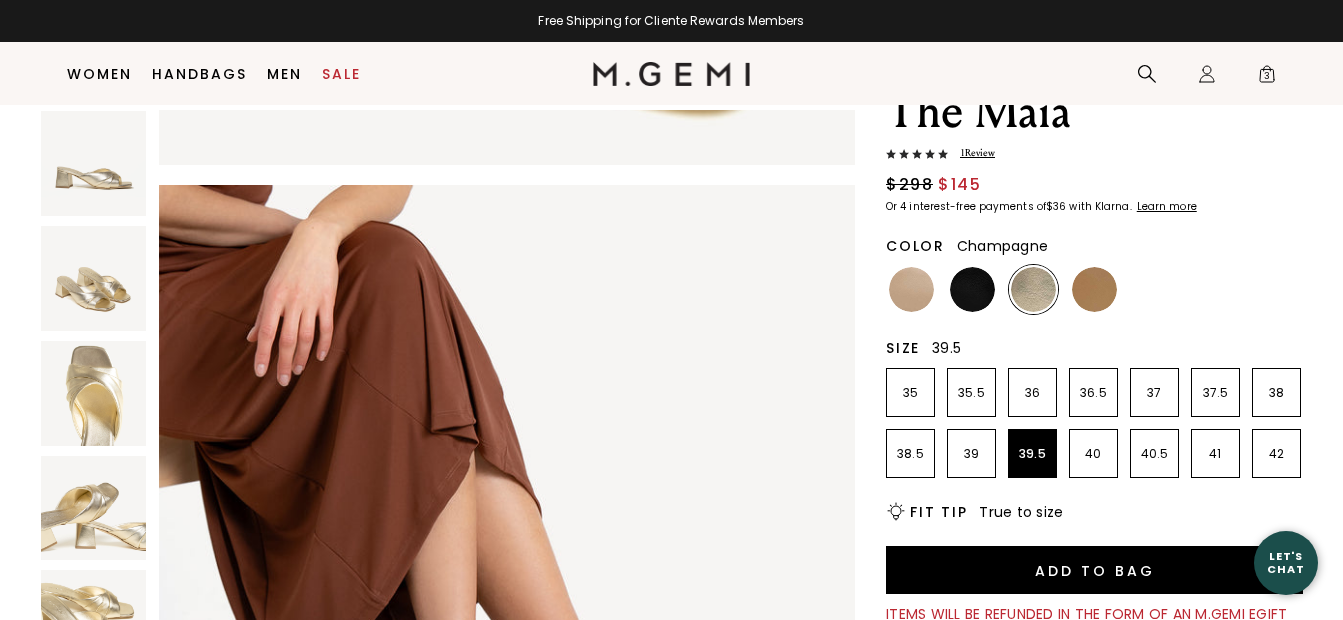 click on "1  Review" at bounding box center [971, 153] 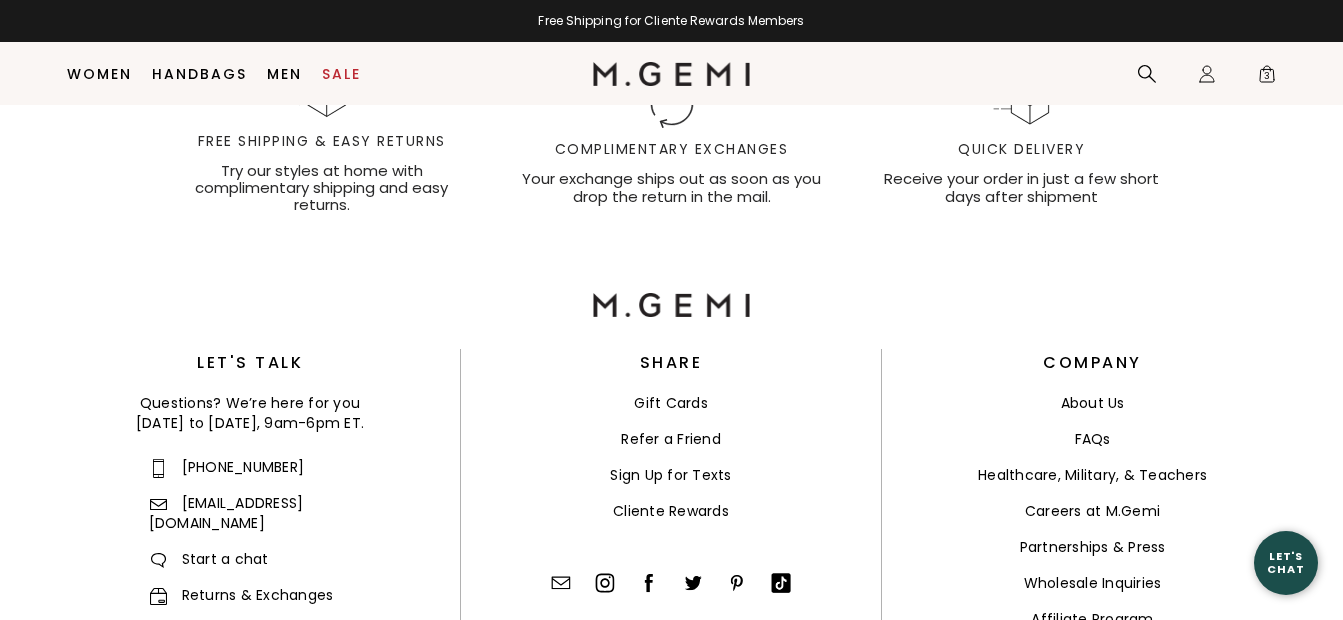 scroll, scrollTop: 93, scrollLeft: 0, axis: vertical 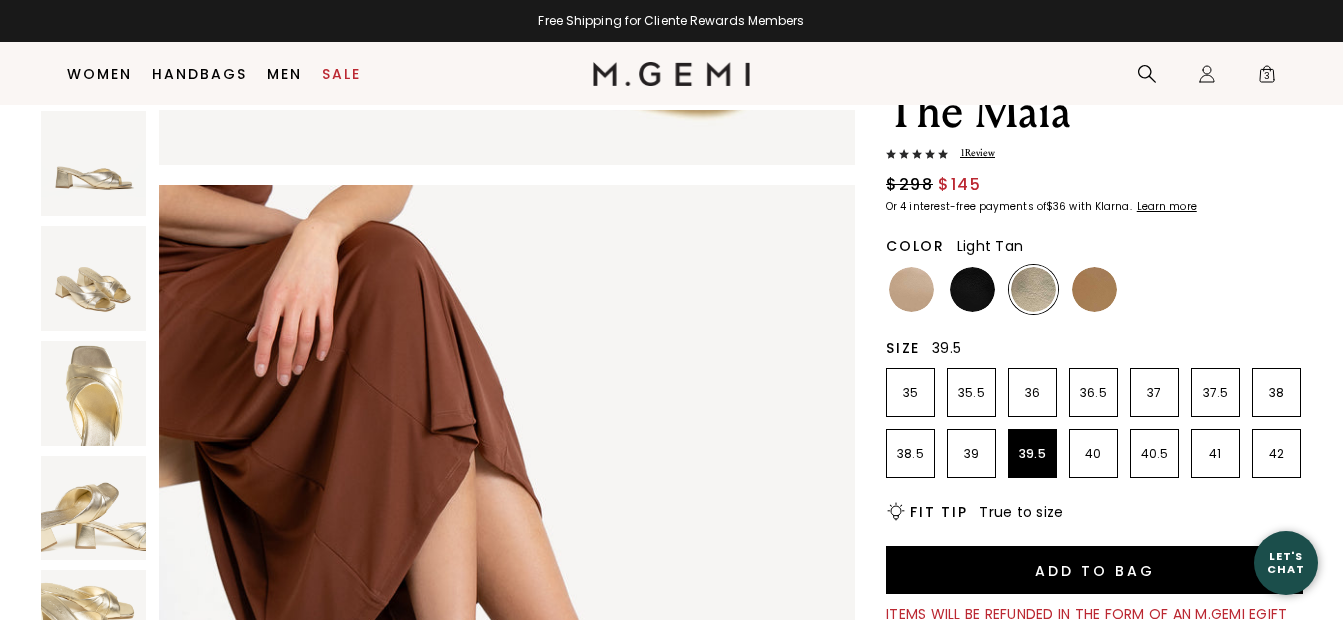 click at bounding box center [1094, 289] 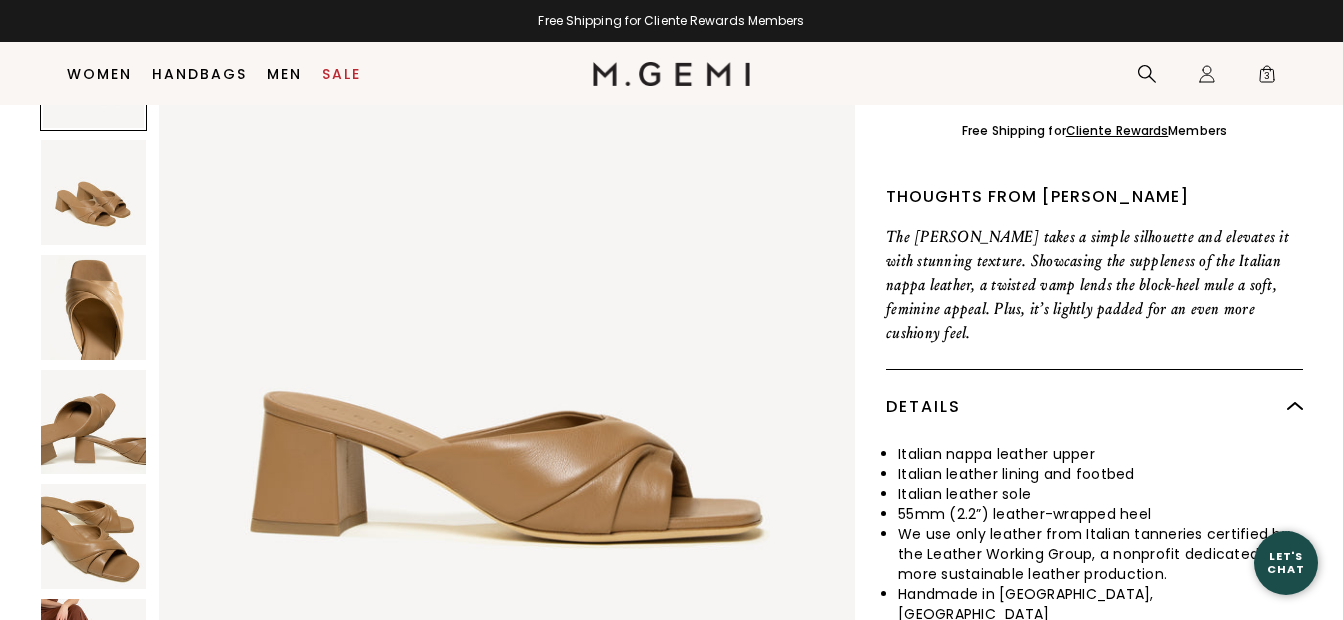scroll, scrollTop: 848, scrollLeft: 0, axis: vertical 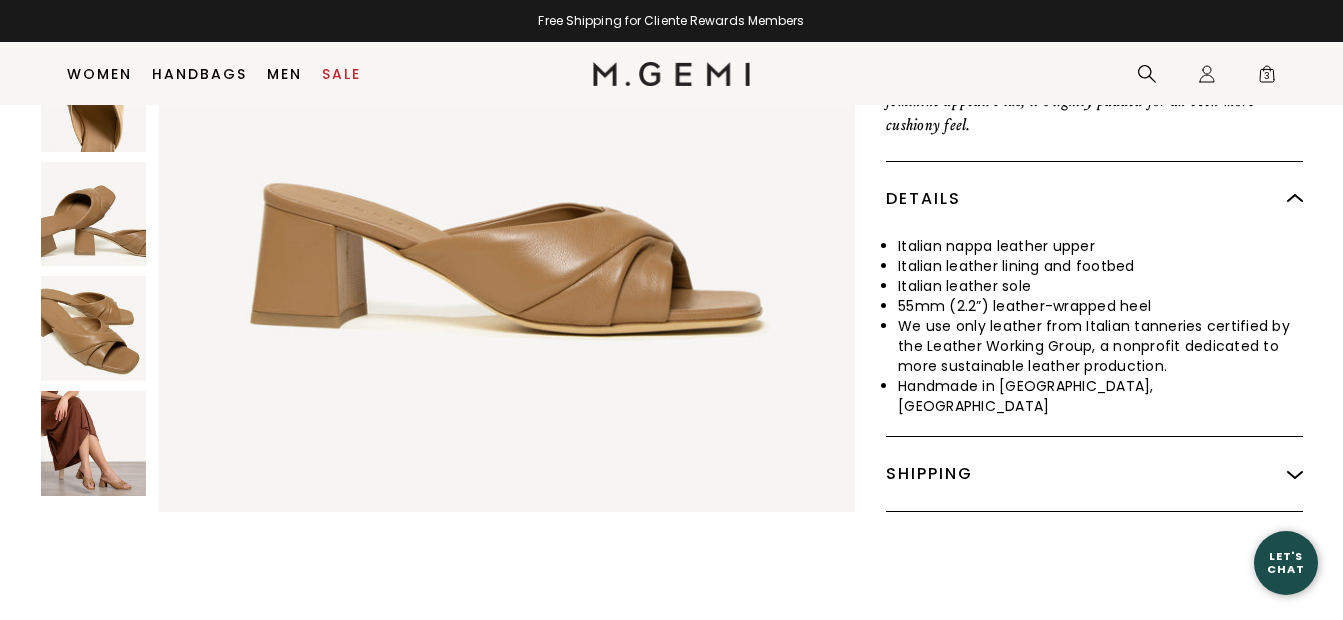 click at bounding box center [93, 443] 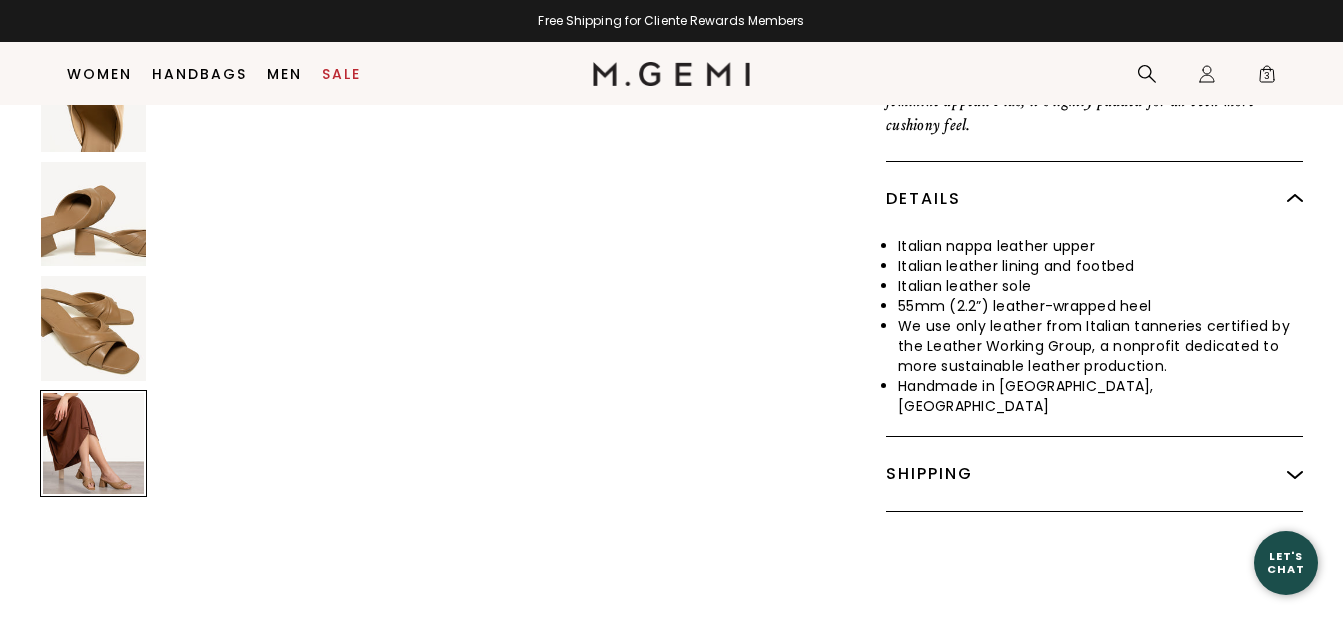 scroll, scrollTop: 3506, scrollLeft: 0, axis: vertical 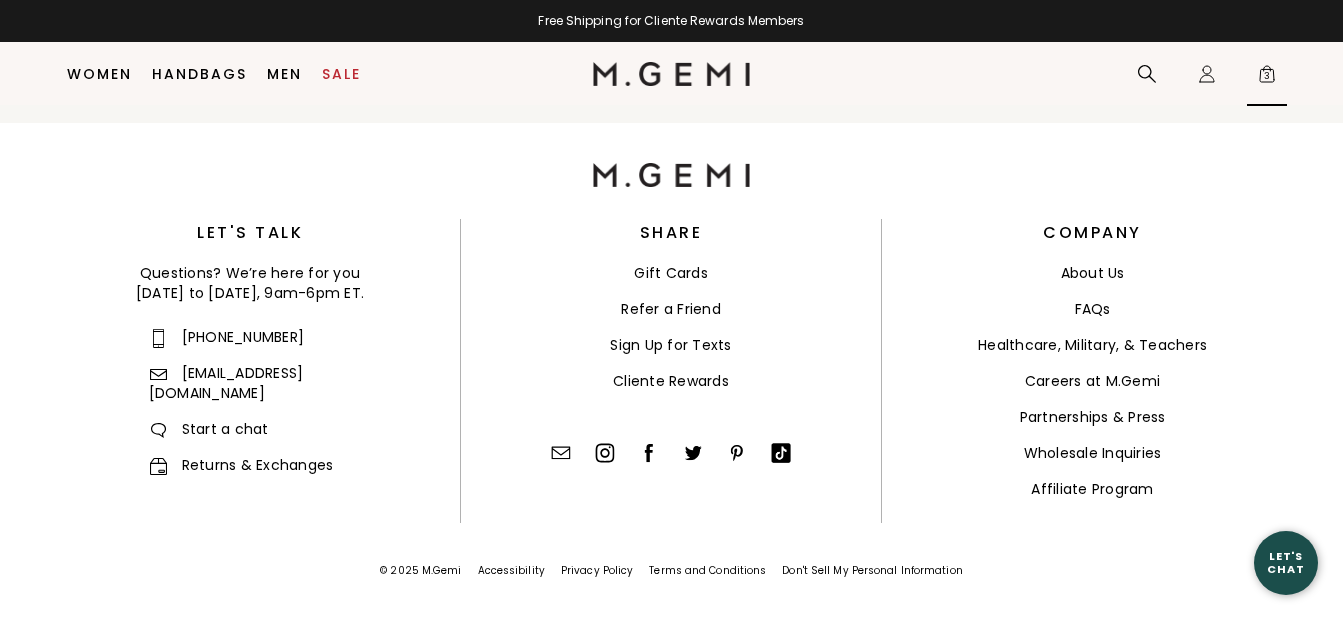 click on "3" at bounding box center (1267, 78) 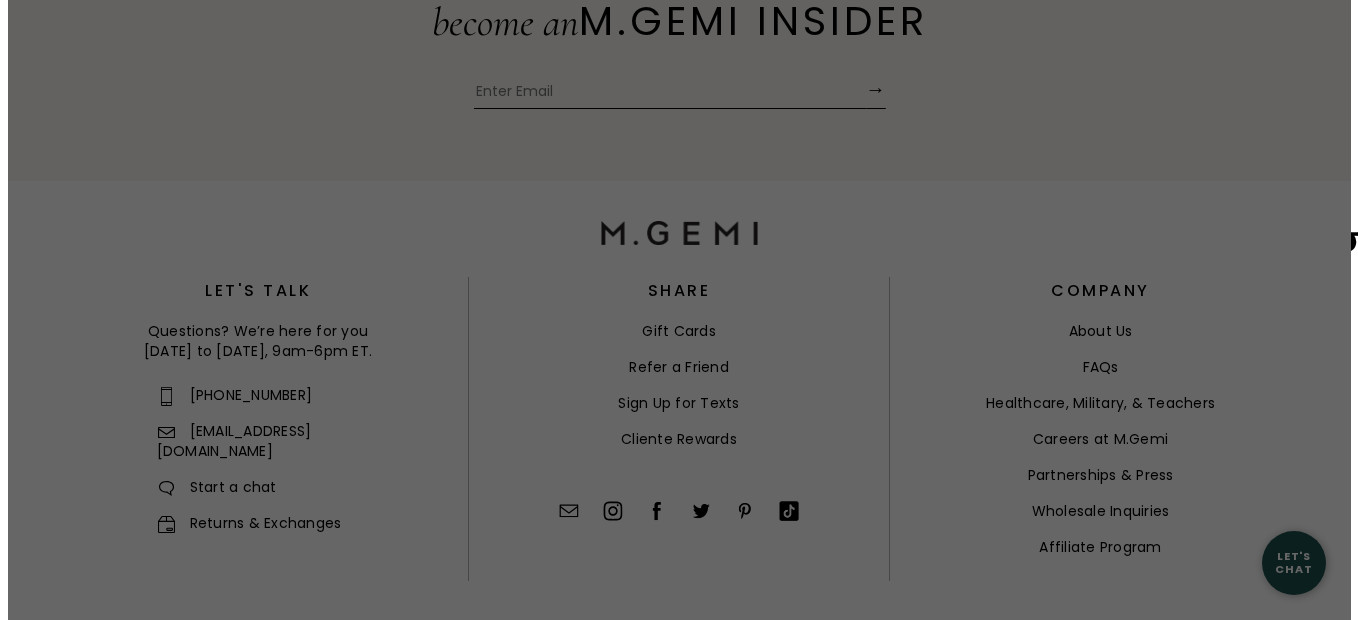 scroll, scrollTop: 0, scrollLeft: 0, axis: both 